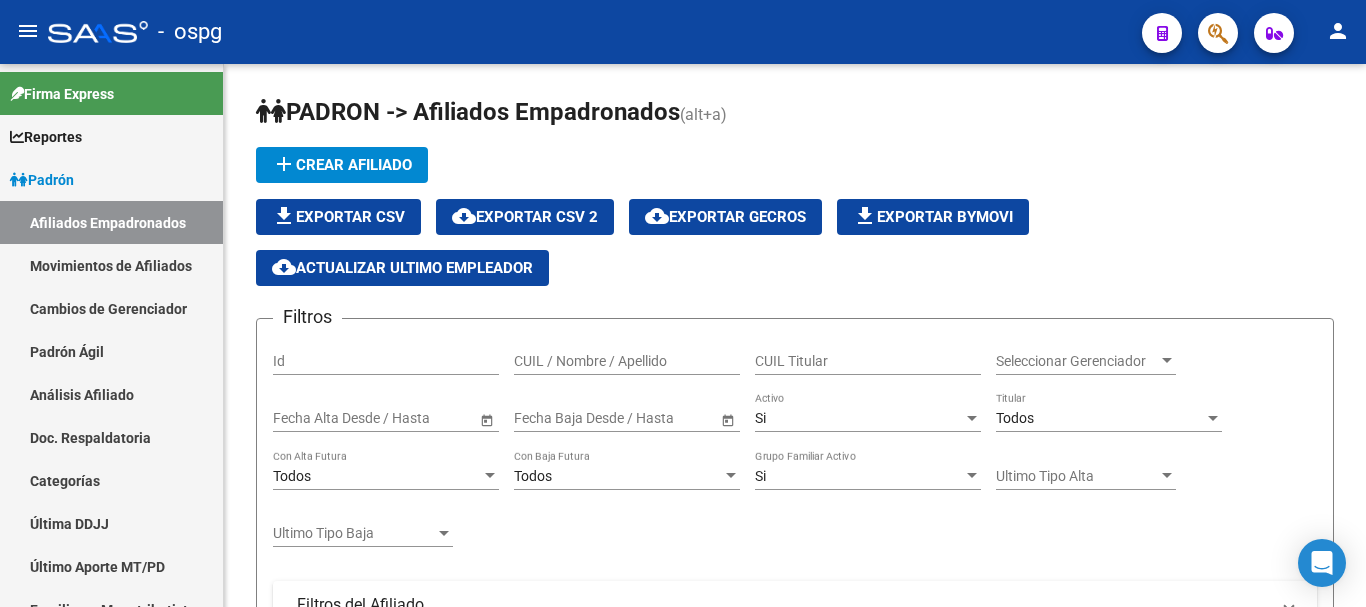 scroll, scrollTop: 0, scrollLeft: 0, axis: both 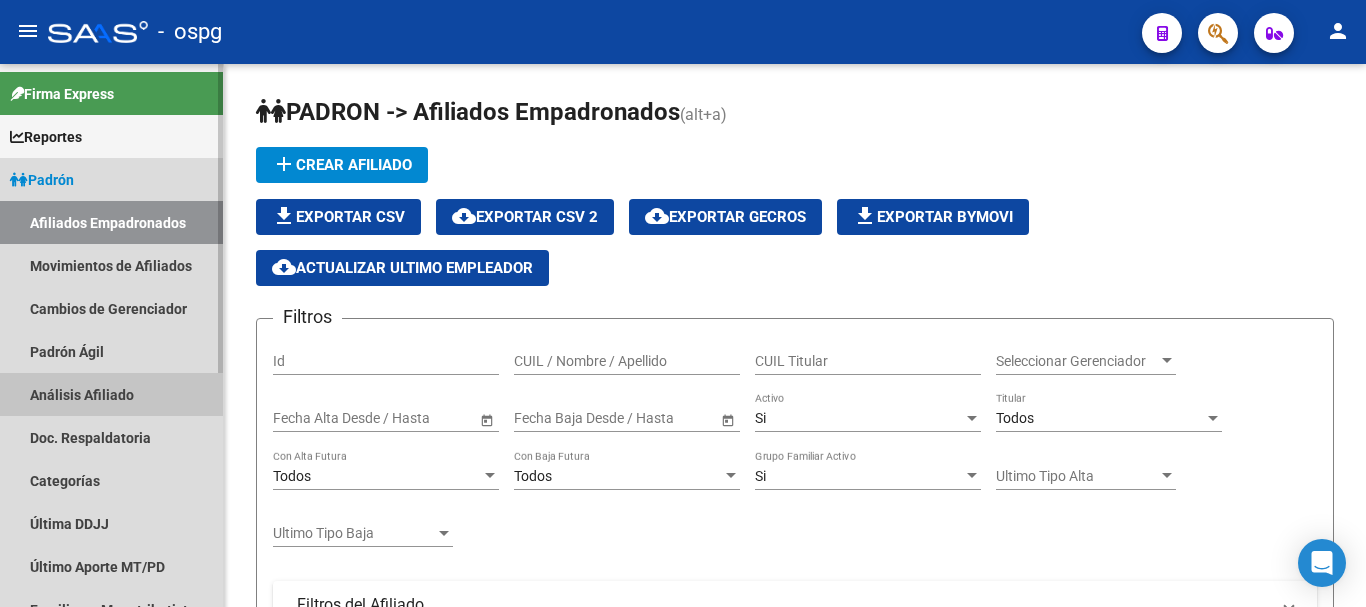 click on "Análisis Afiliado" at bounding box center (111, 394) 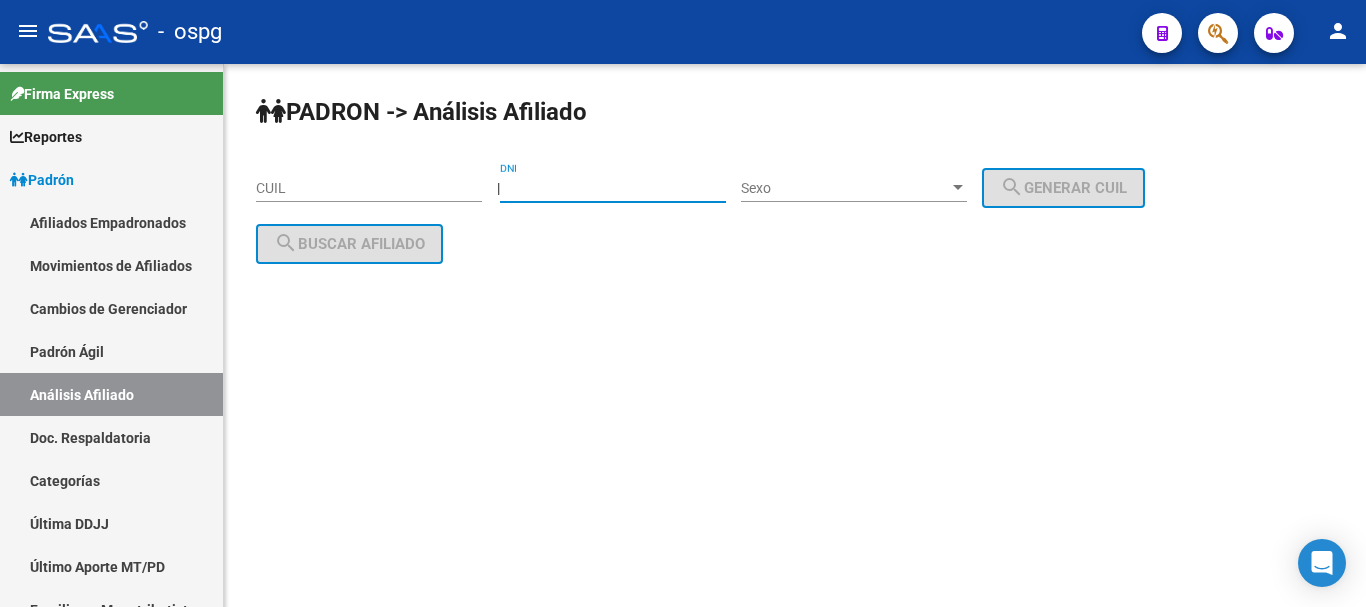 click on "DNI" at bounding box center (613, 188) 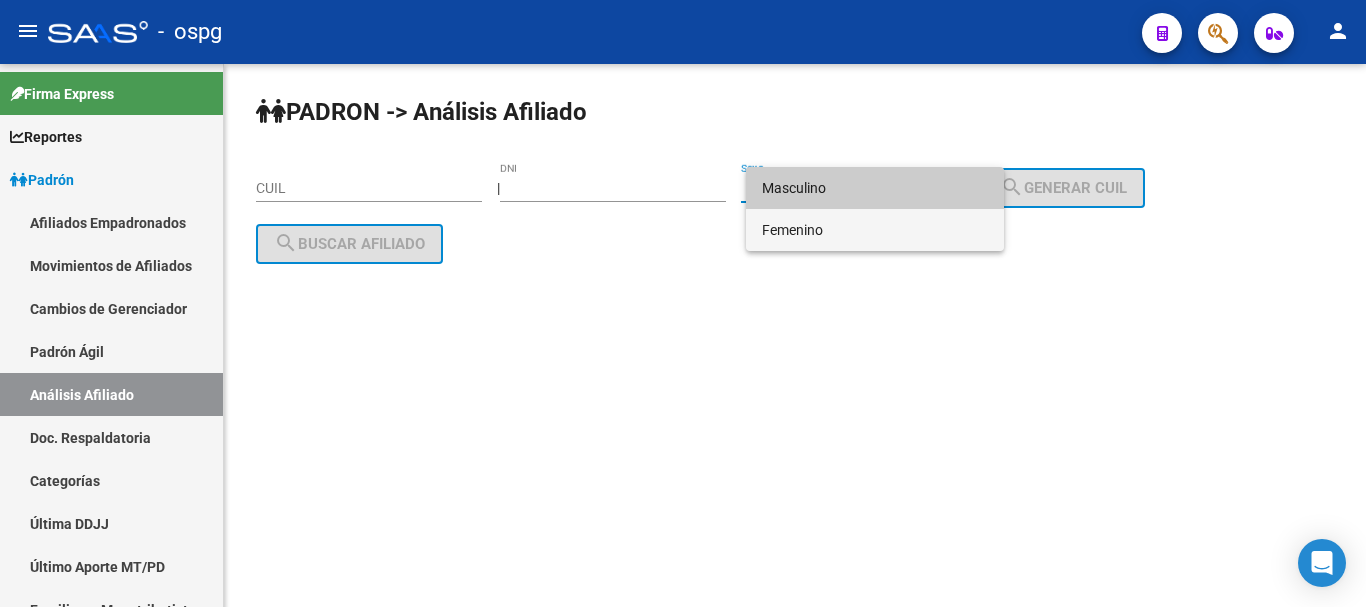 drag, startPoint x: 887, startPoint y: 230, endPoint x: 870, endPoint y: 232, distance: 17.117243 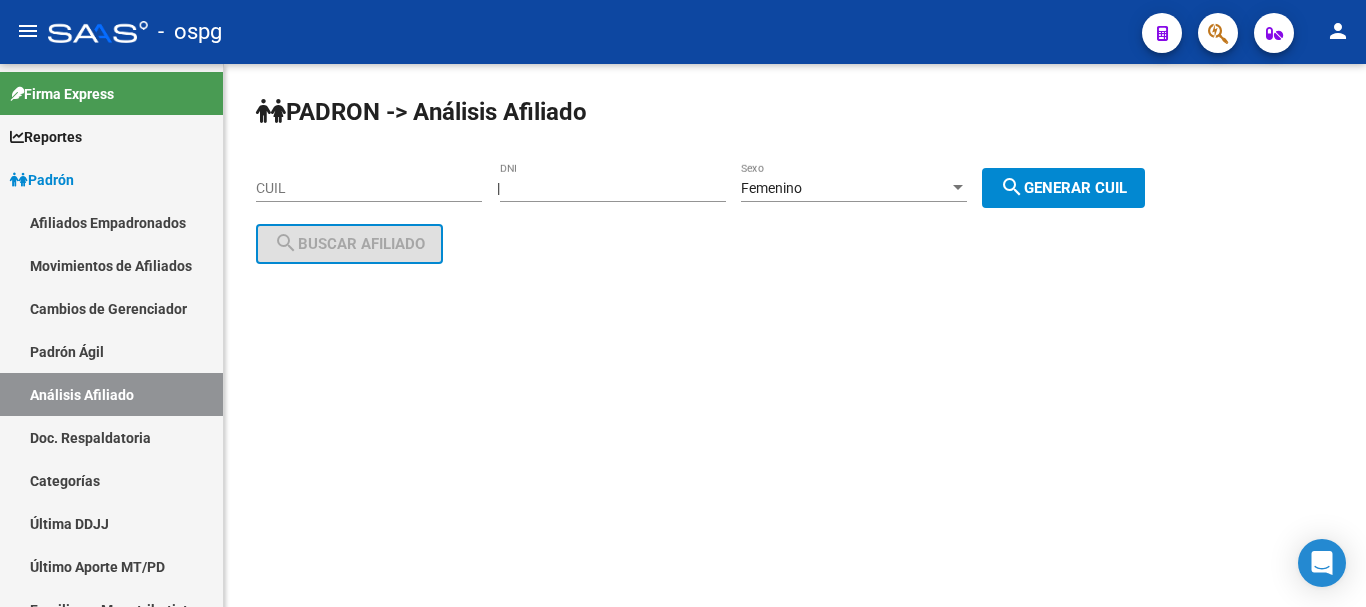 click on "PADRON -> Análisis Afiliado CUIL    |    [NUMBER] DNI Femenino Sexo search  Generar CUIL  search  Buscar afiliado" 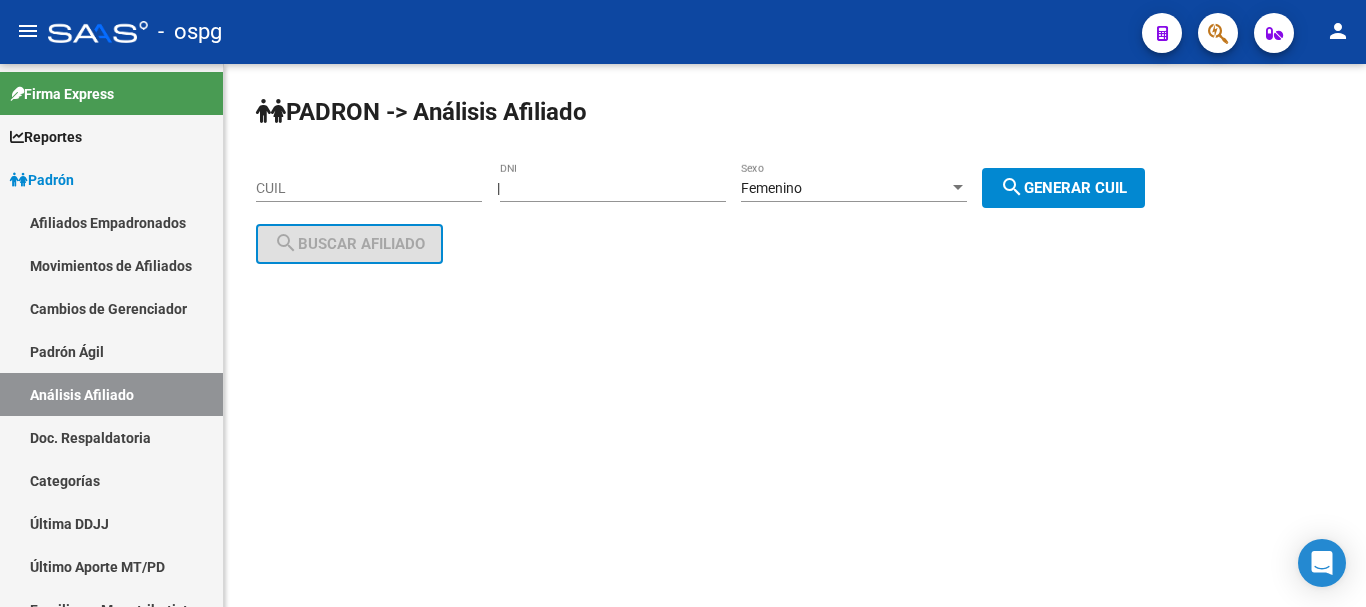 click on "search  Generar CUIL" 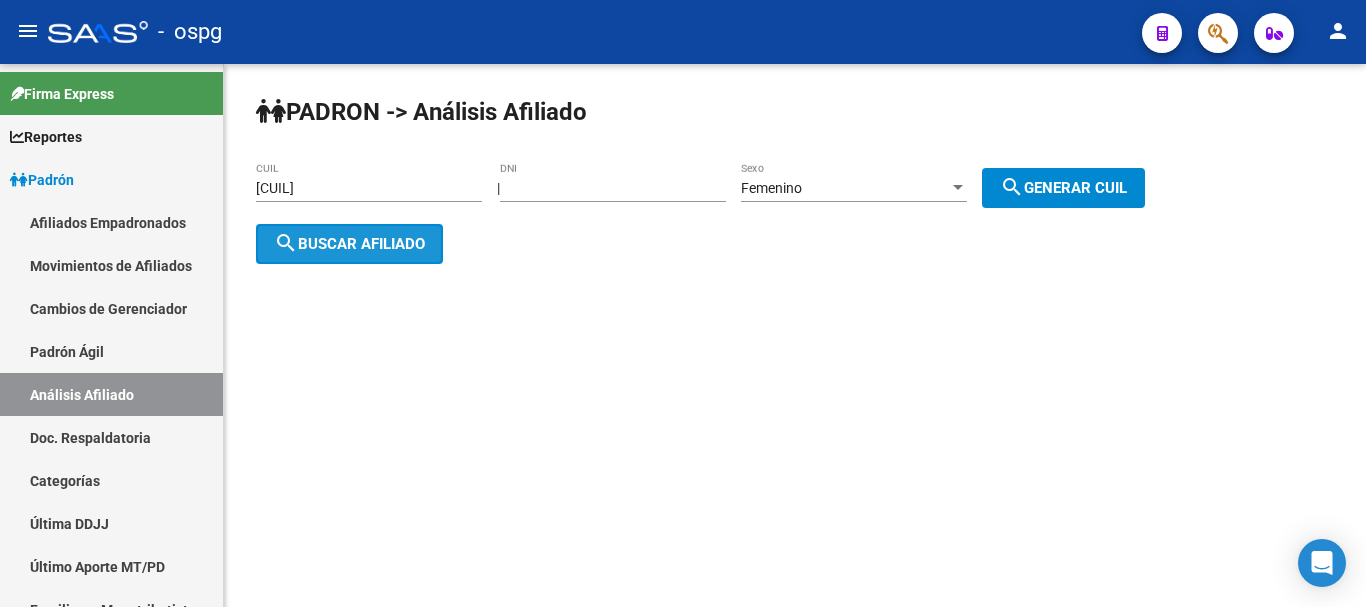 click on "search  Buscar afiliado" 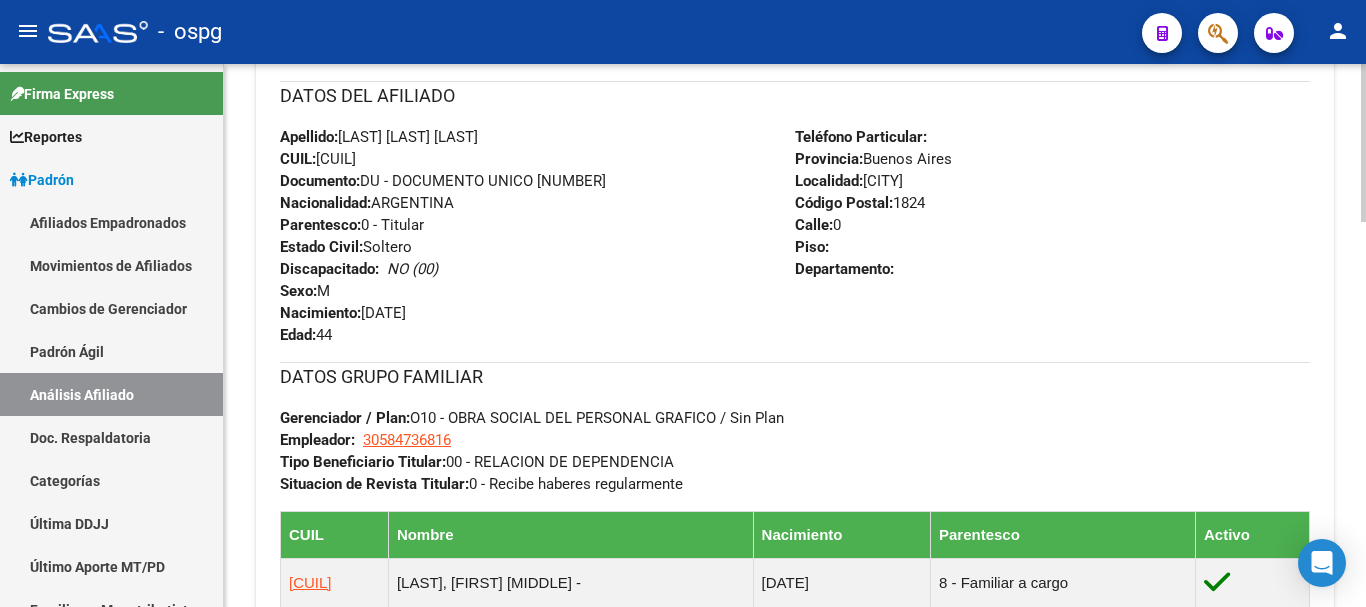 scroll, scrollTop: 1043, scrollLeft: 0, axis: vertical 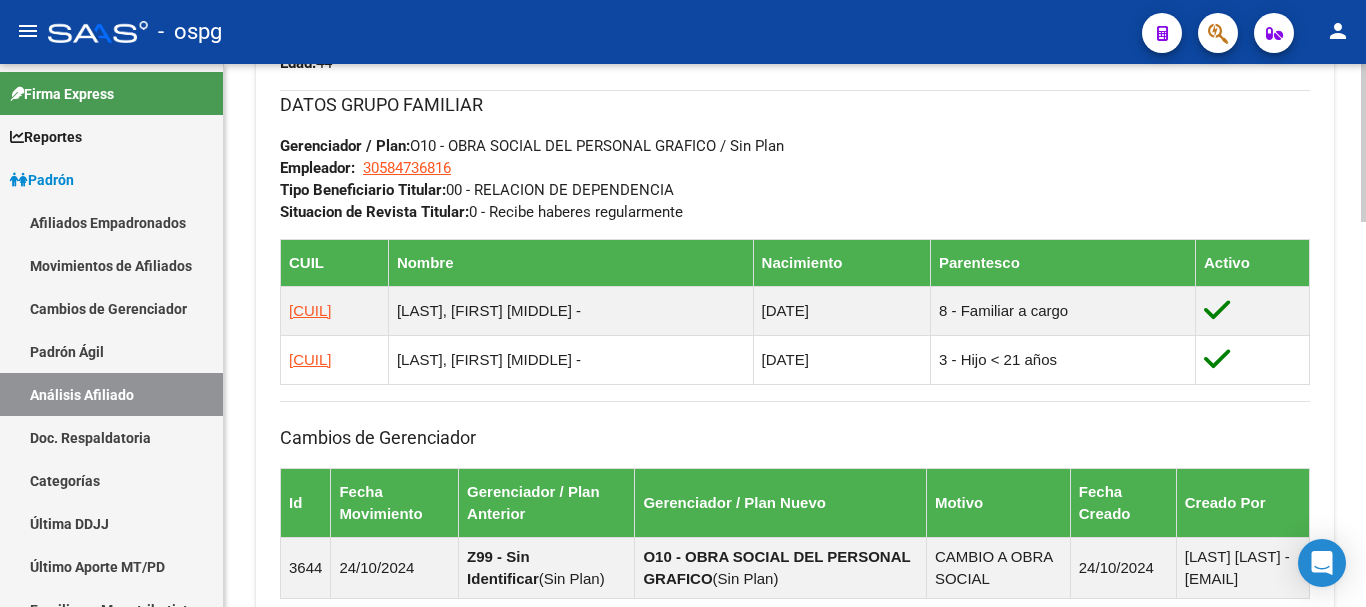 click 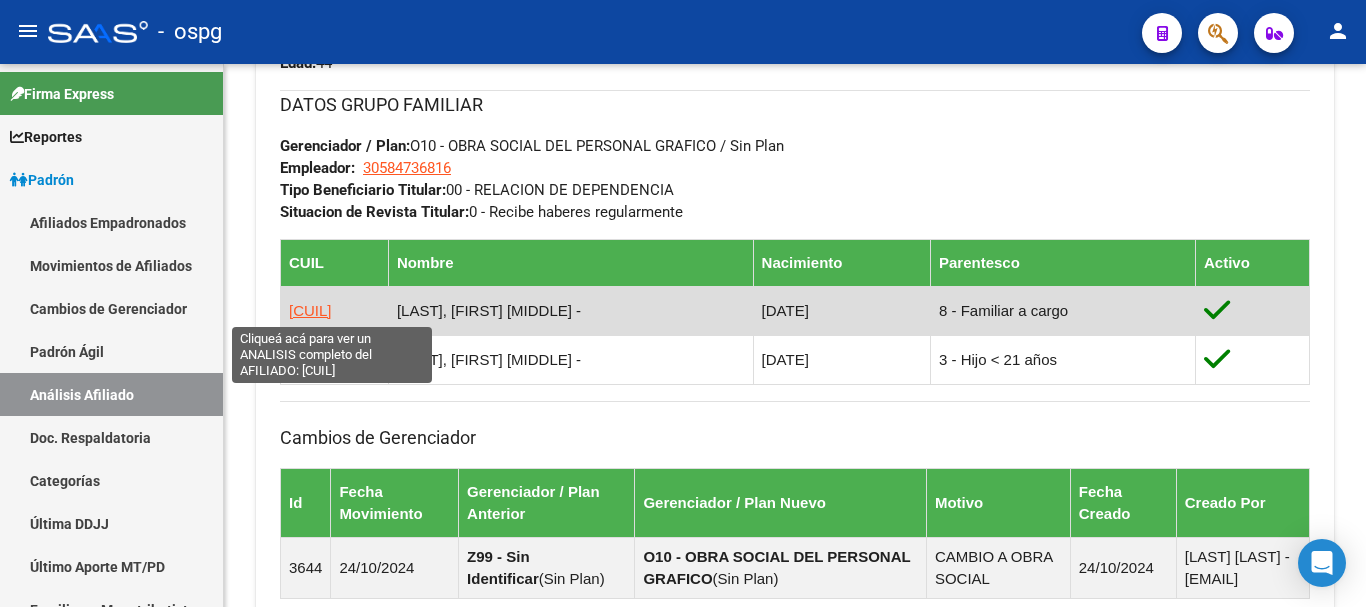 click on "[CUIL]" at bounding box center [310, 310] 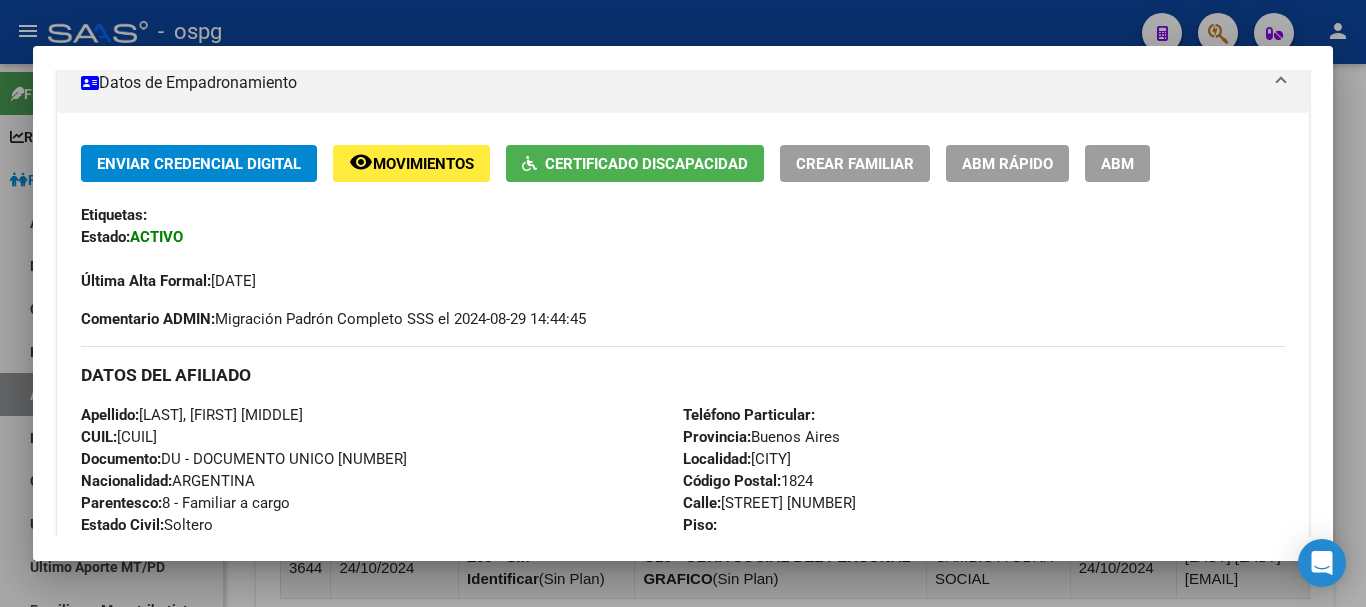 scroll, scrollTop: 400, scrollLeft: 0, axis: vertical 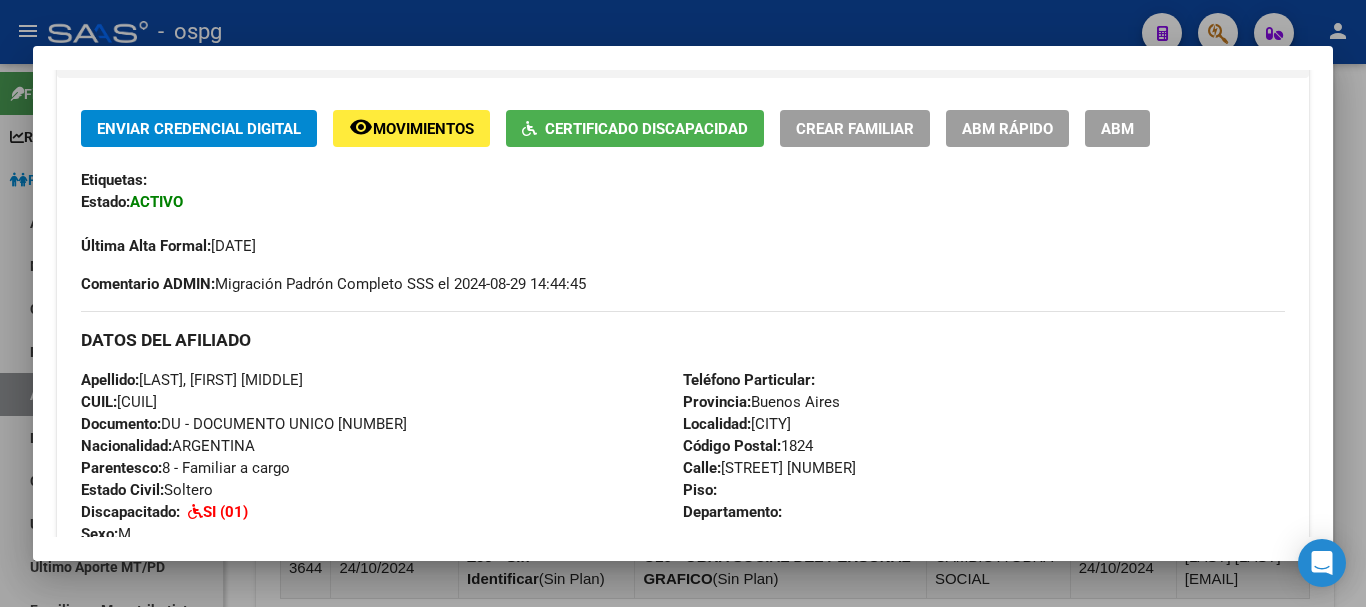 drag, startPoint x: 1106, startPoint y: 130, endPoint x: 1087, endPoint y: 313, distance: 183.98369 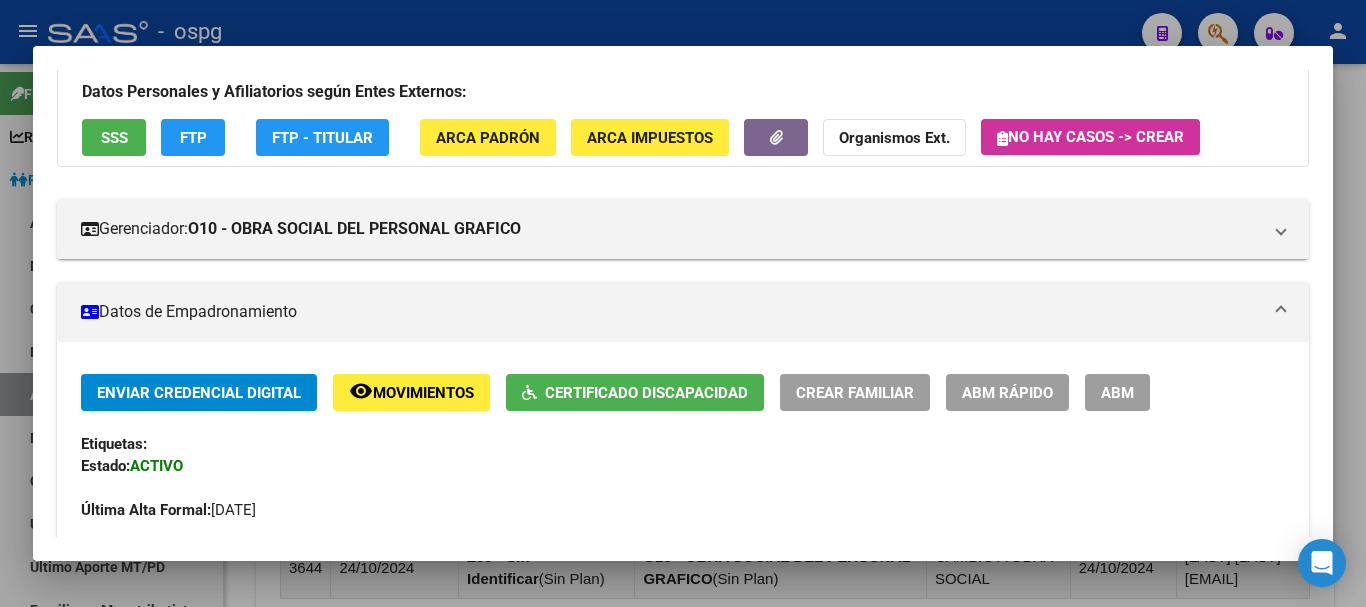 scroll, scrollTop: 156, scrollLeft: 0, axis: vertical 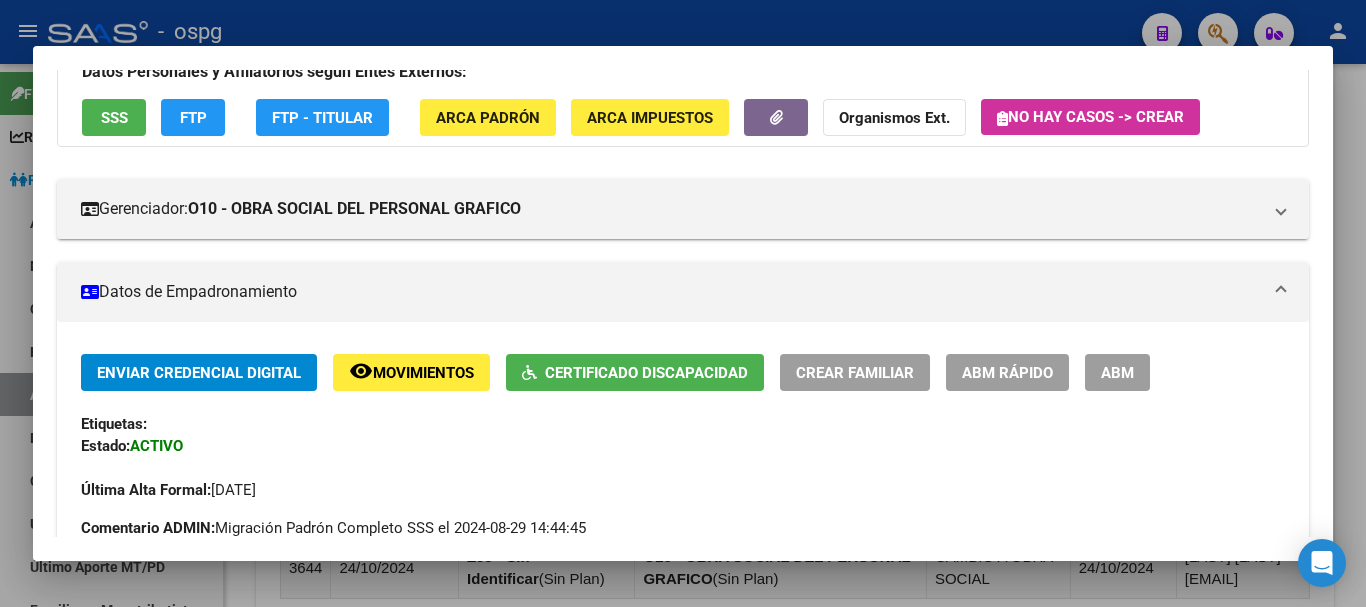 click on "ABM Rápido" 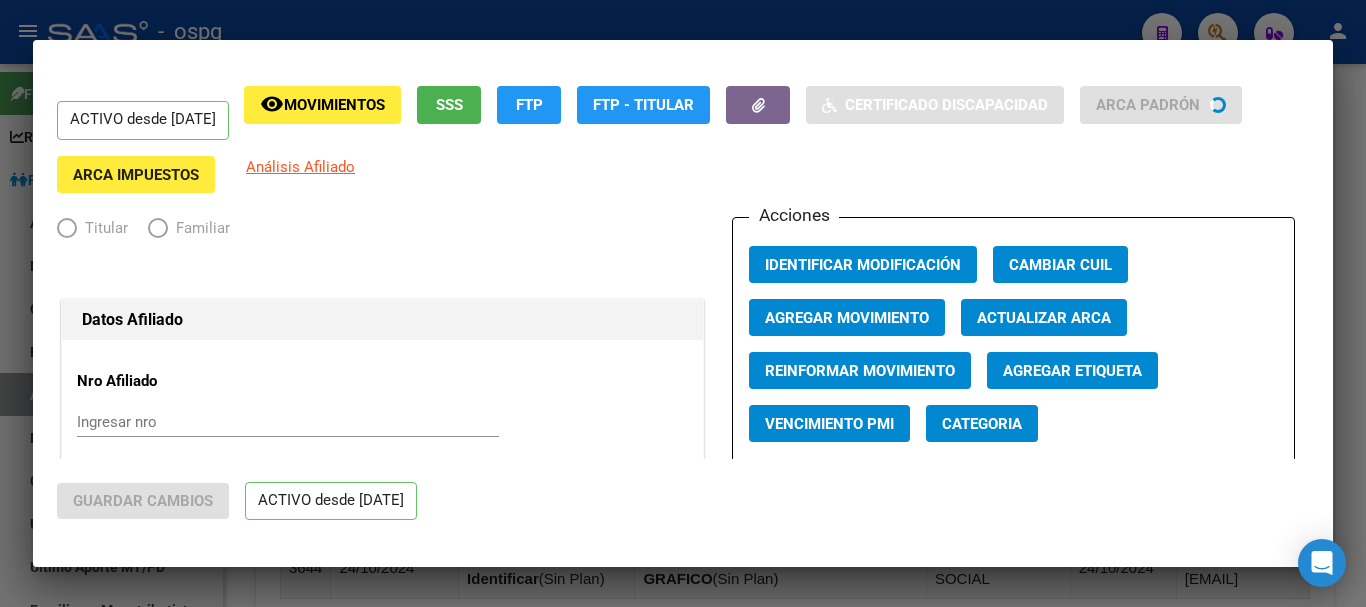 radio on "true" 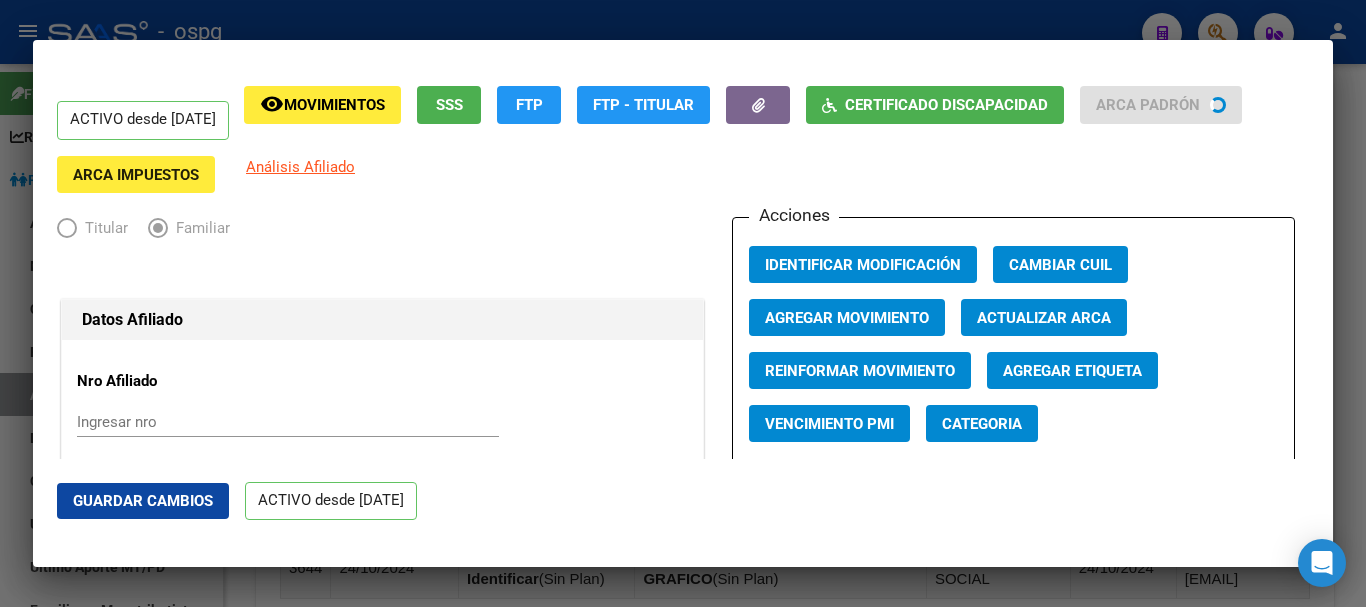 click on "Agregar Movimiento" 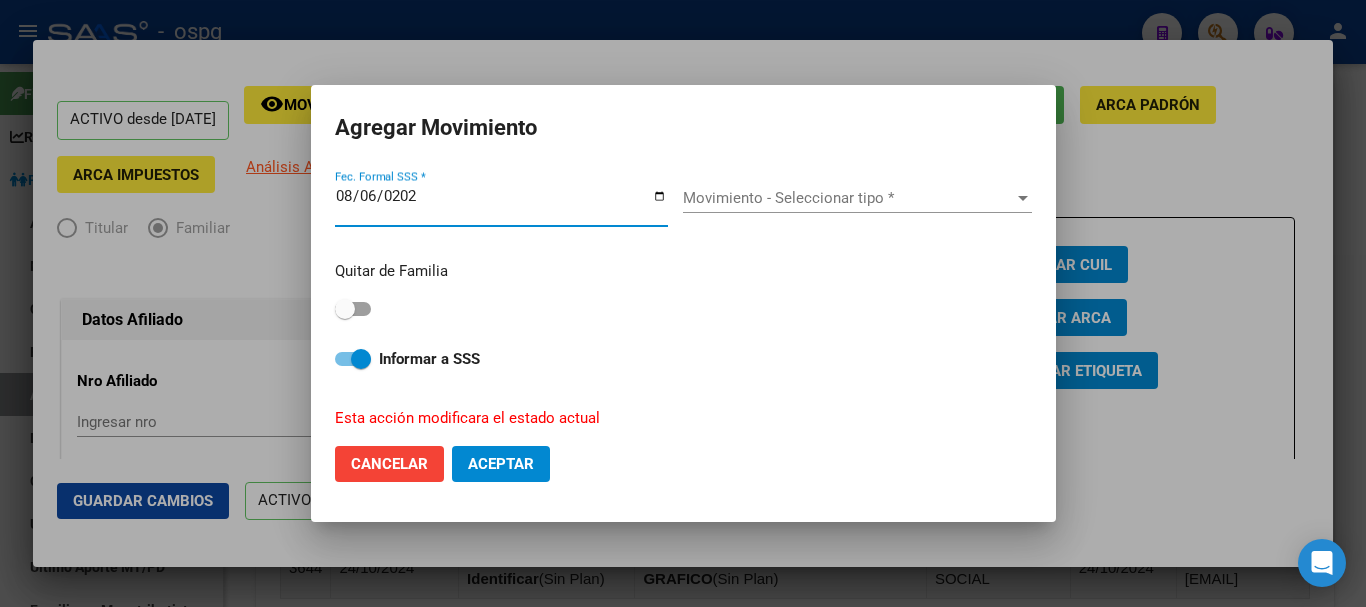 type on "2025-08-06" 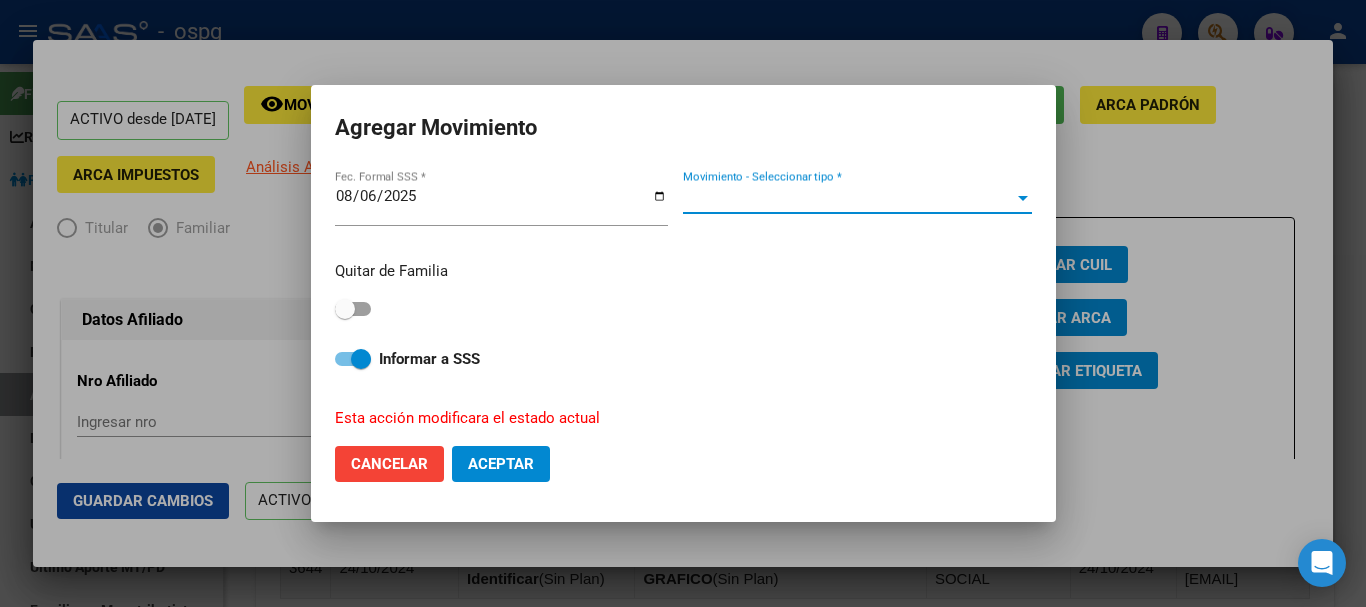 click on "Movimiento - Seleccionar tipo *" at bounding box center (848, 198) 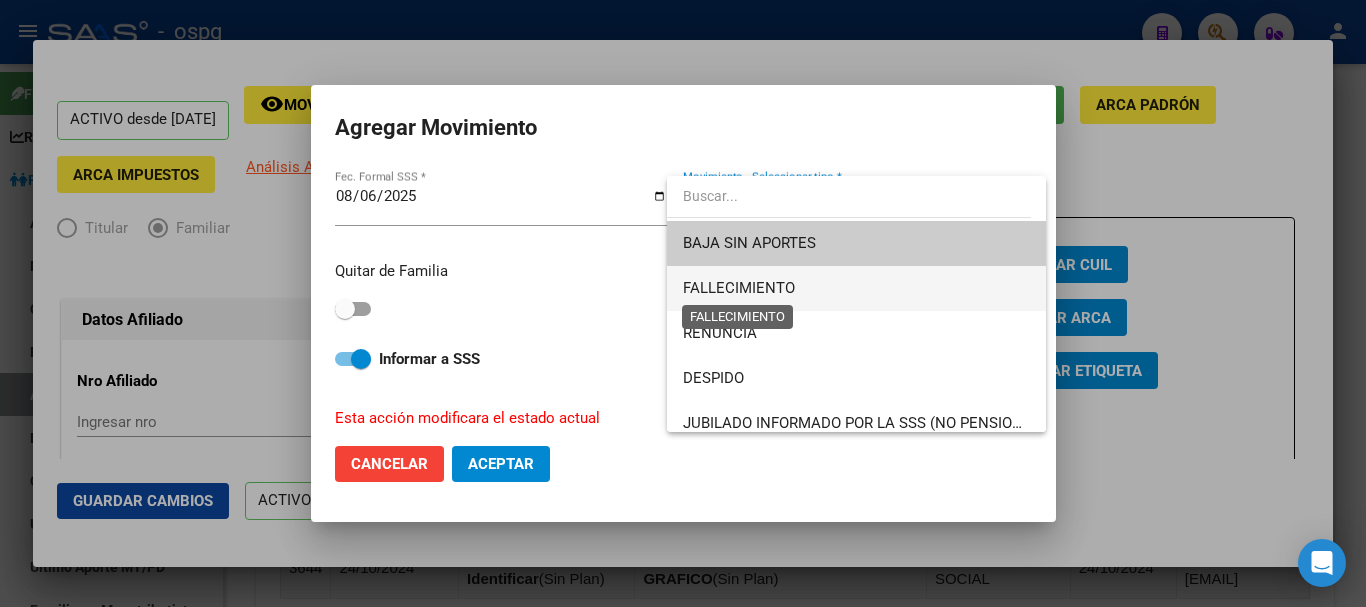 click on "FALLECIMIENTO" at bounding box center (739, 288) 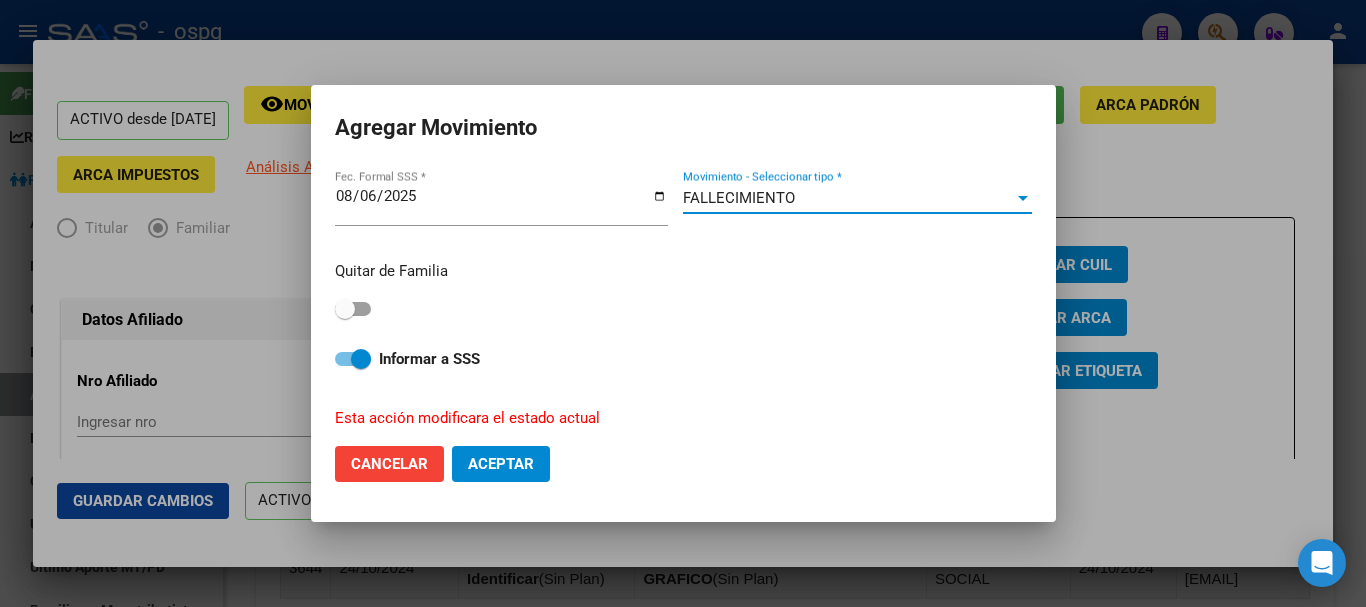 click on "Aceptar" 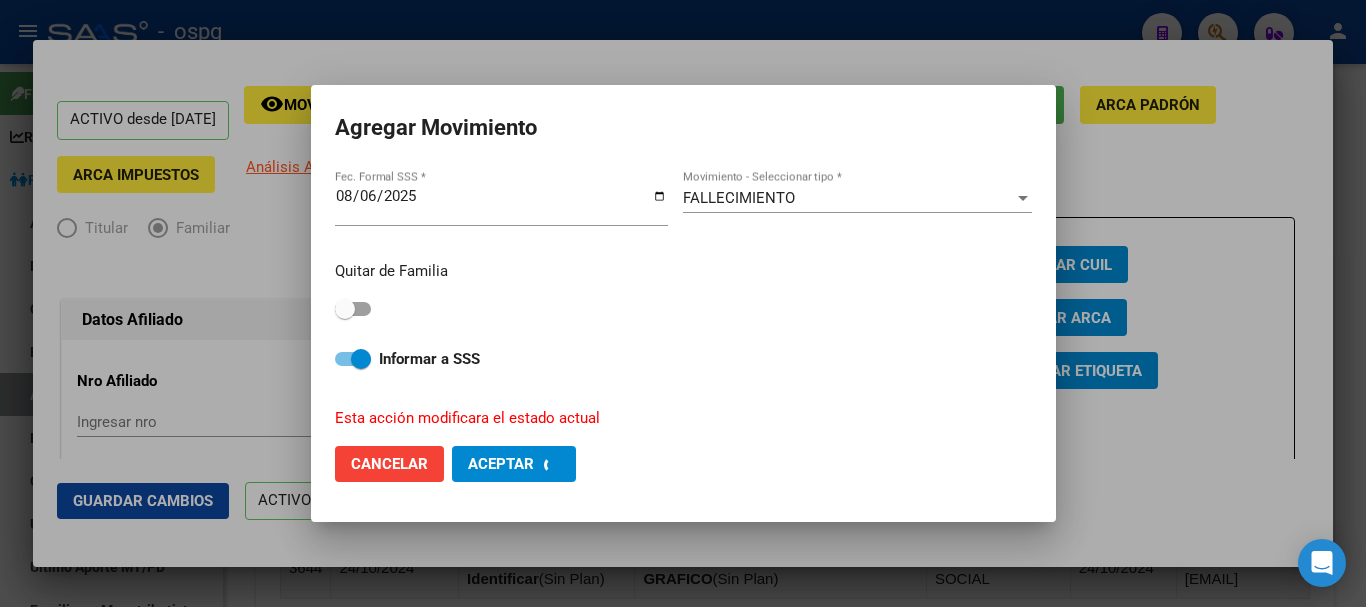 checkbox on "false" 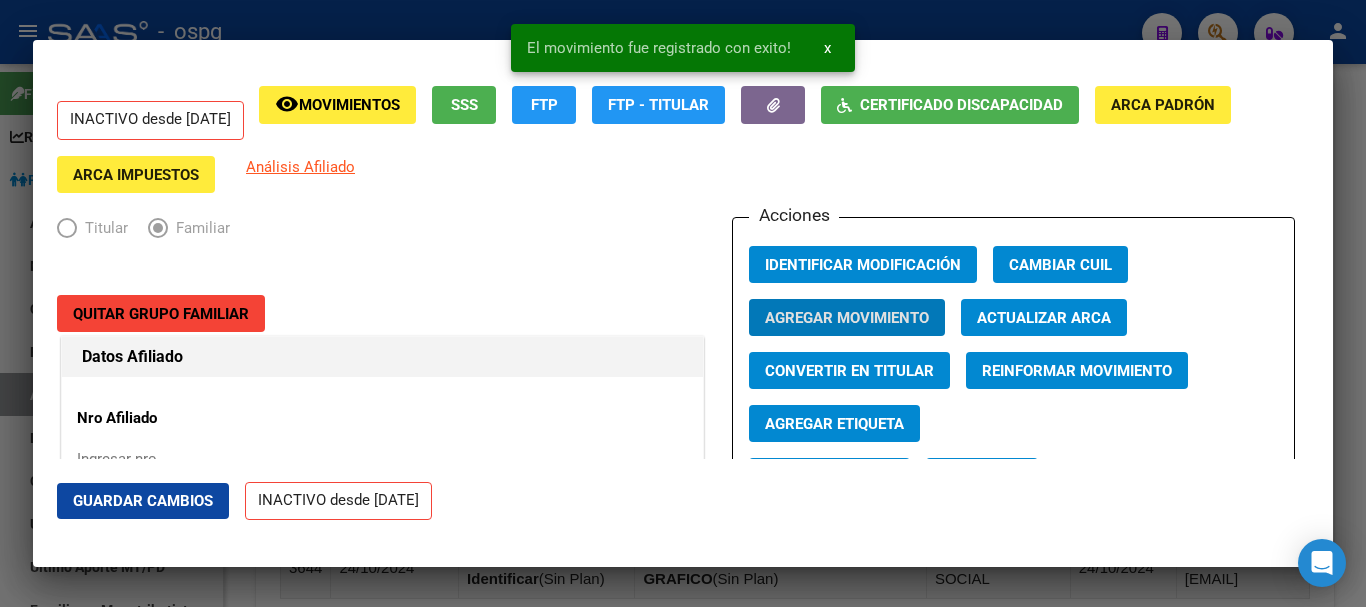 click at bounding box center [683, 303] 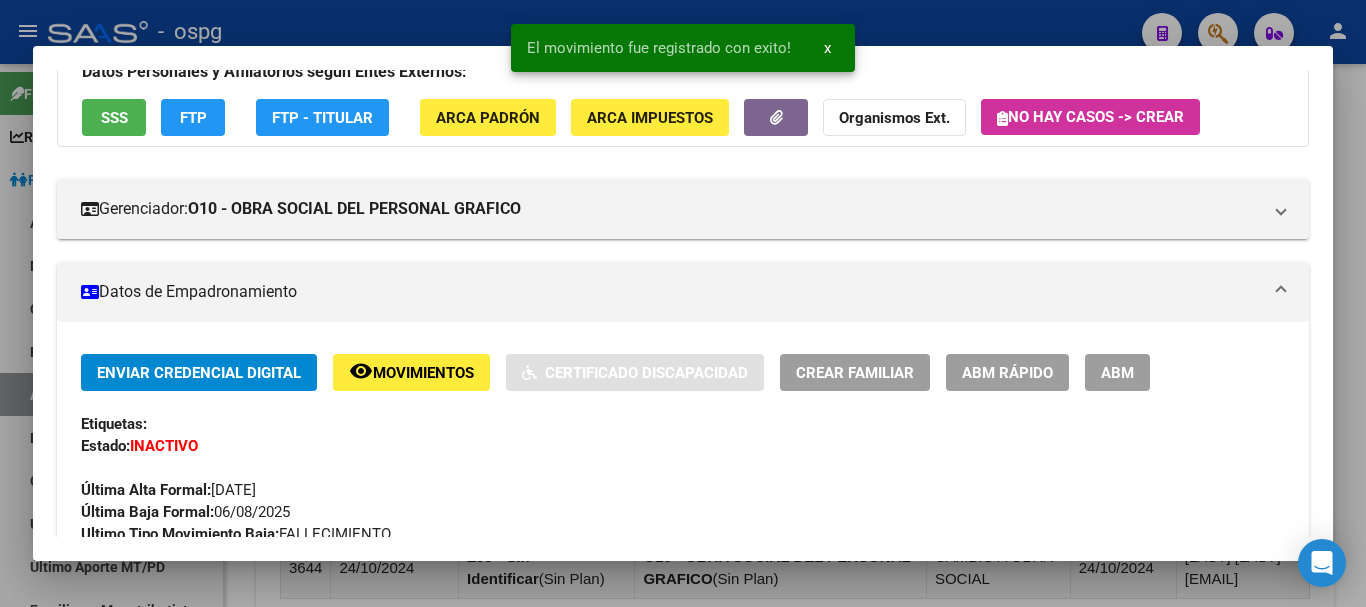 click at bounding box center (683, 303) 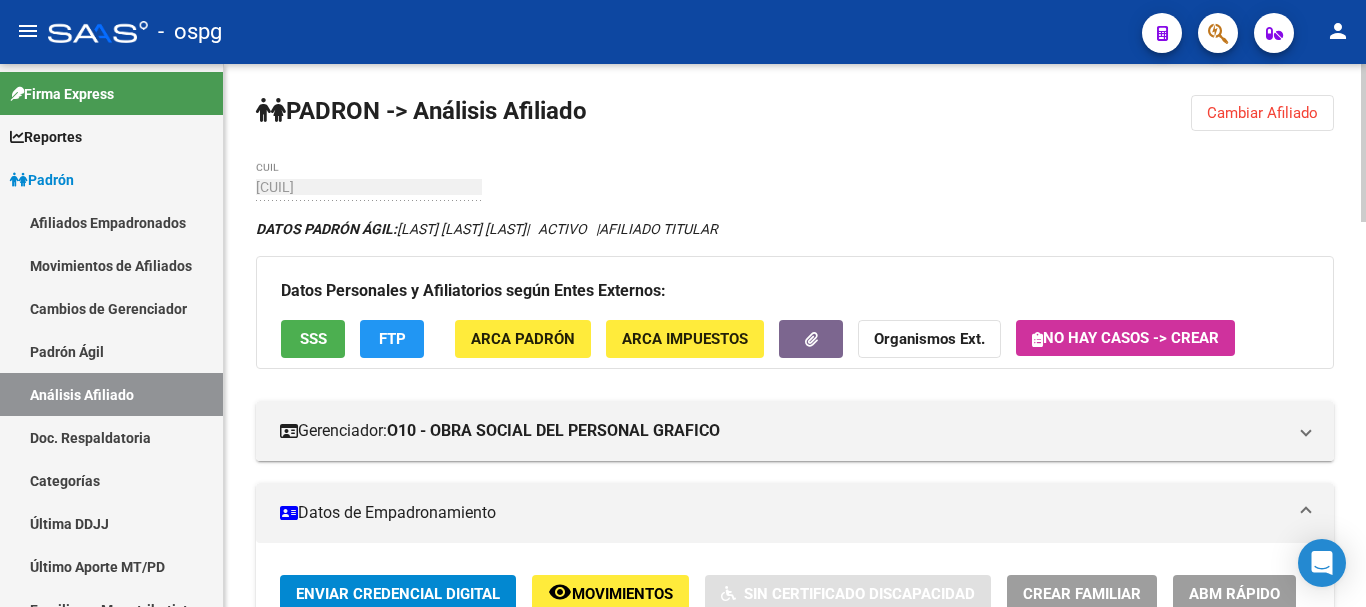 scroll, scrollTop: 0, scrollLeft: 0, axis: both 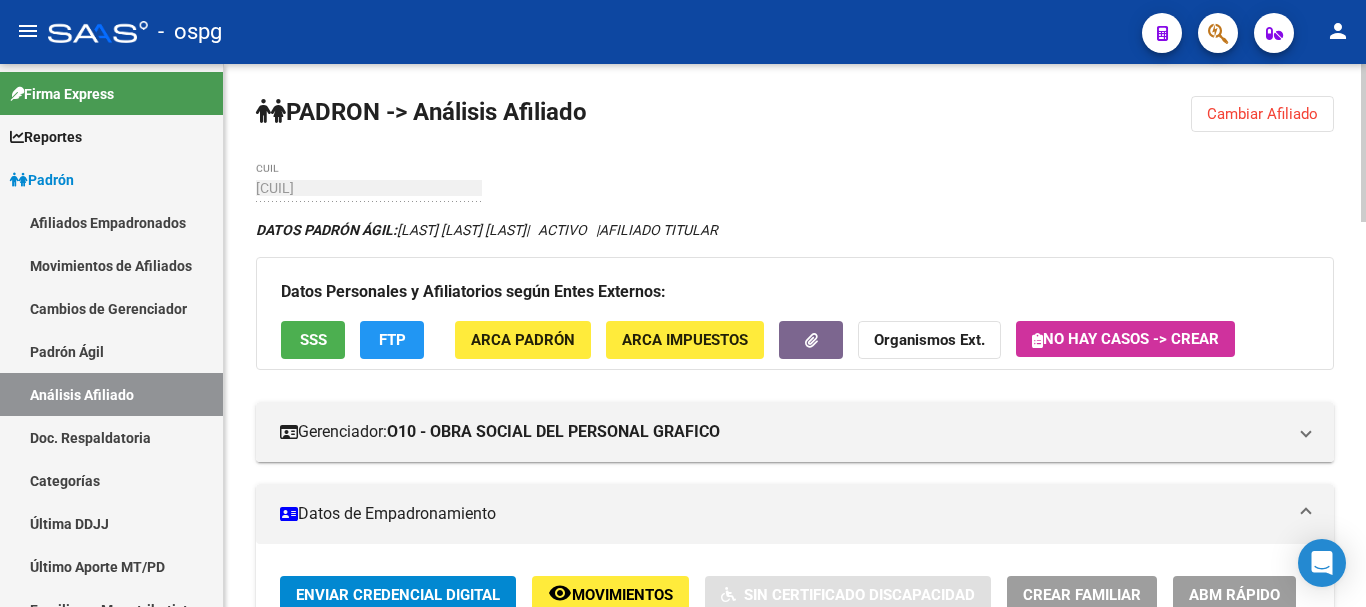 click on "Cambiar Afiliado" 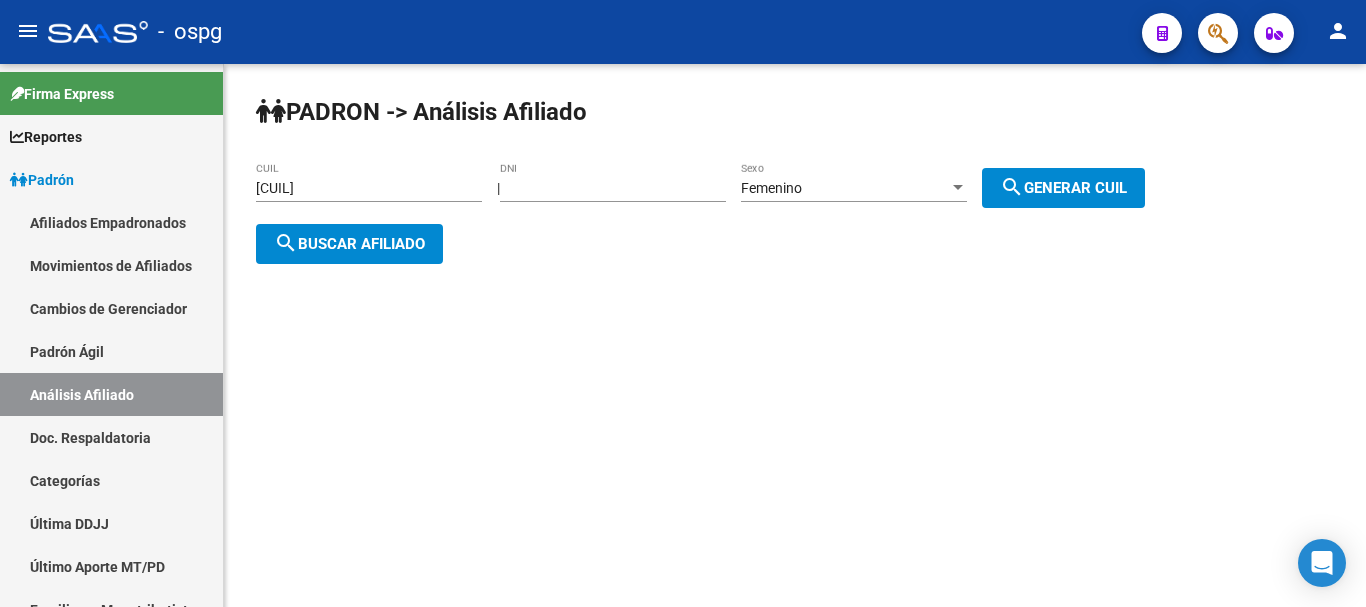 click on "search  Buscar afiliado" 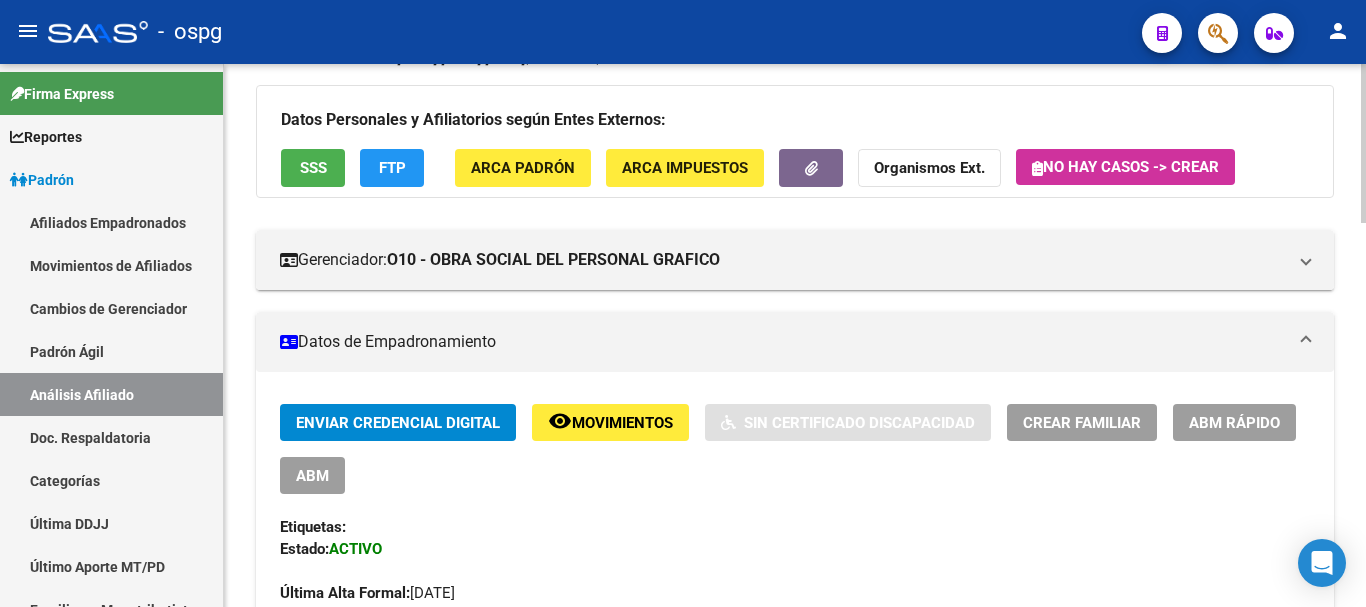 scroll, scrollTop: 200, scrollLeft: 0, axis: vertical 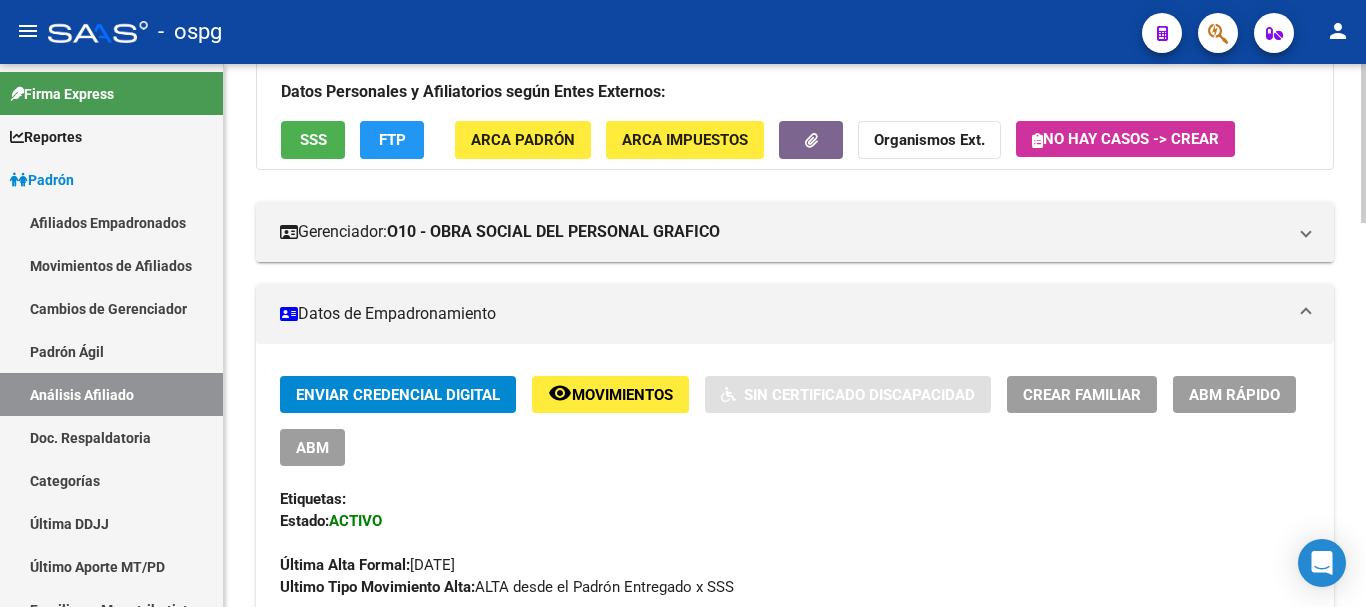 click on "Datos Personales y Afiliatorios según Entes Externos: SSS FTP ARCA Padrón ARCA Impuestos Organismos Ext.   No hay casos -> Crear" 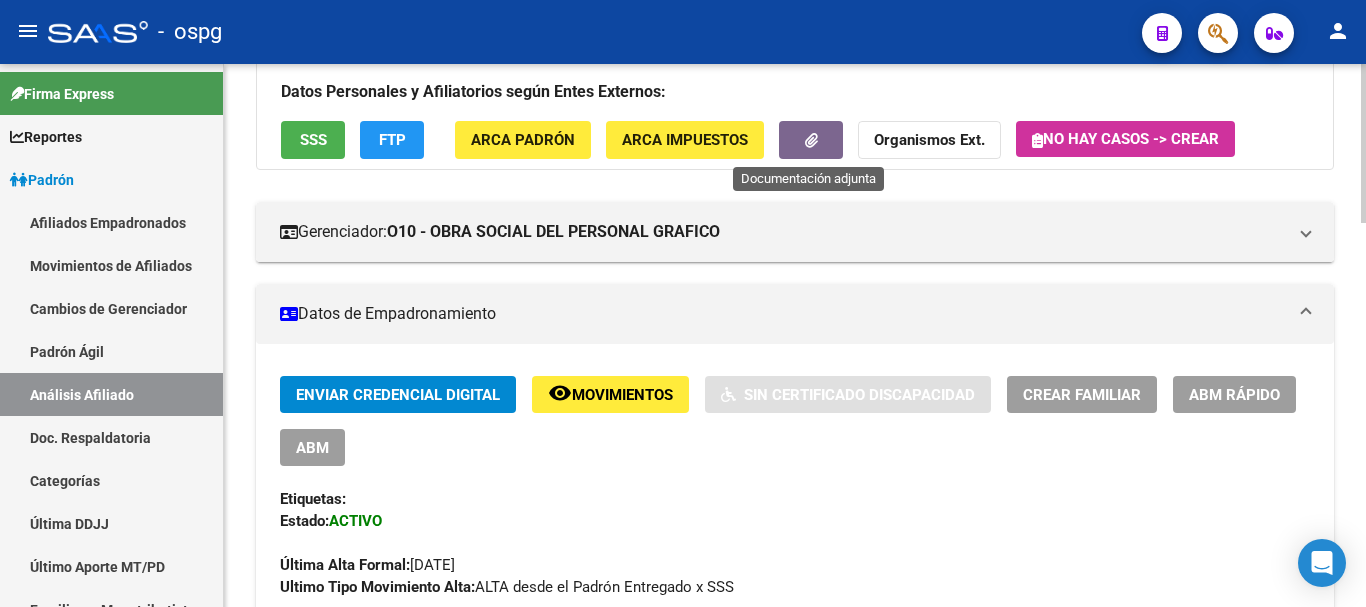click 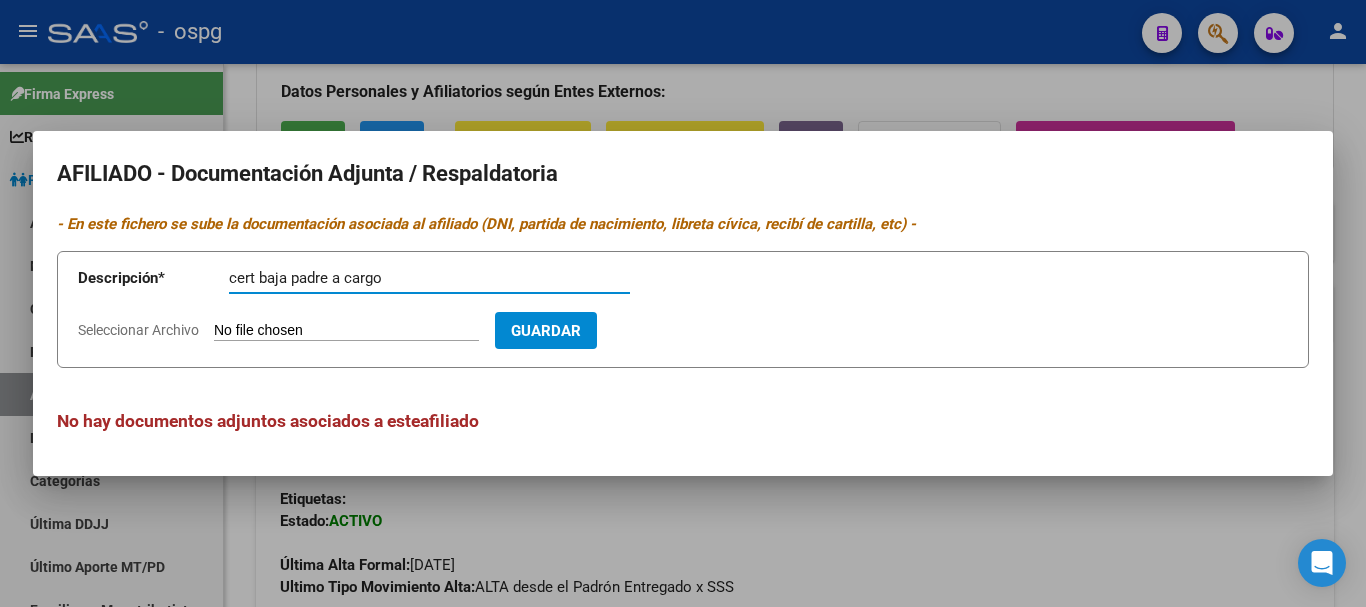 type on "cert baja padre a cargo" 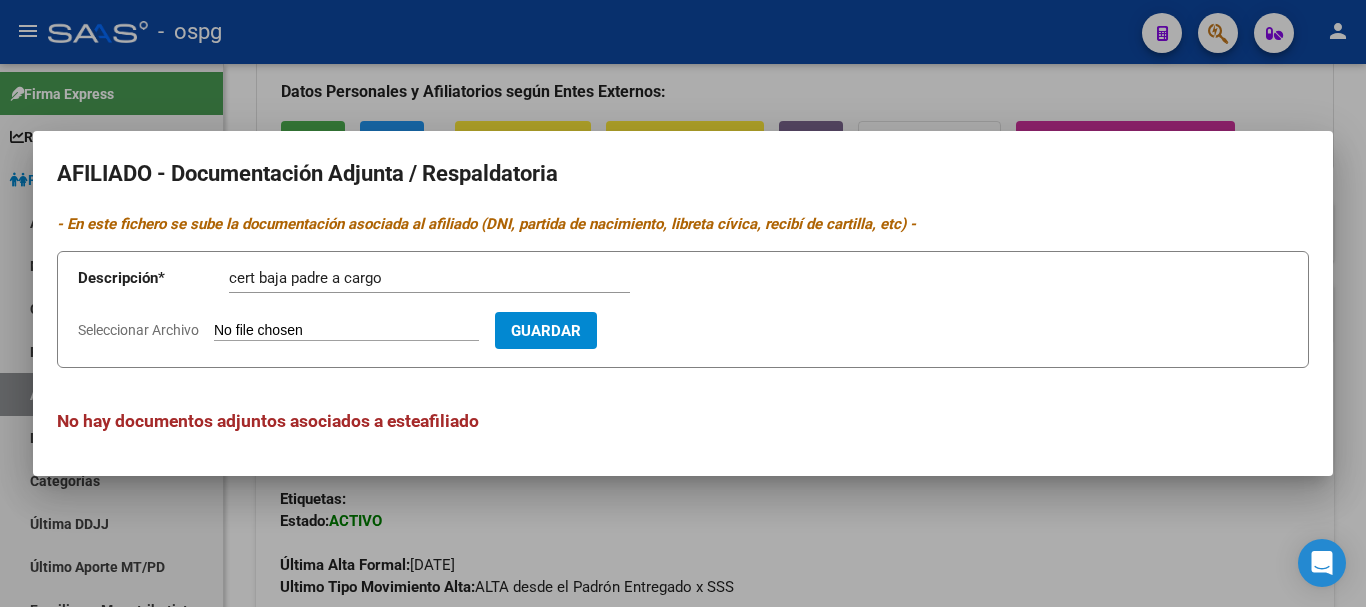 type on "C:\fakepath\[FILENAME].pdf" 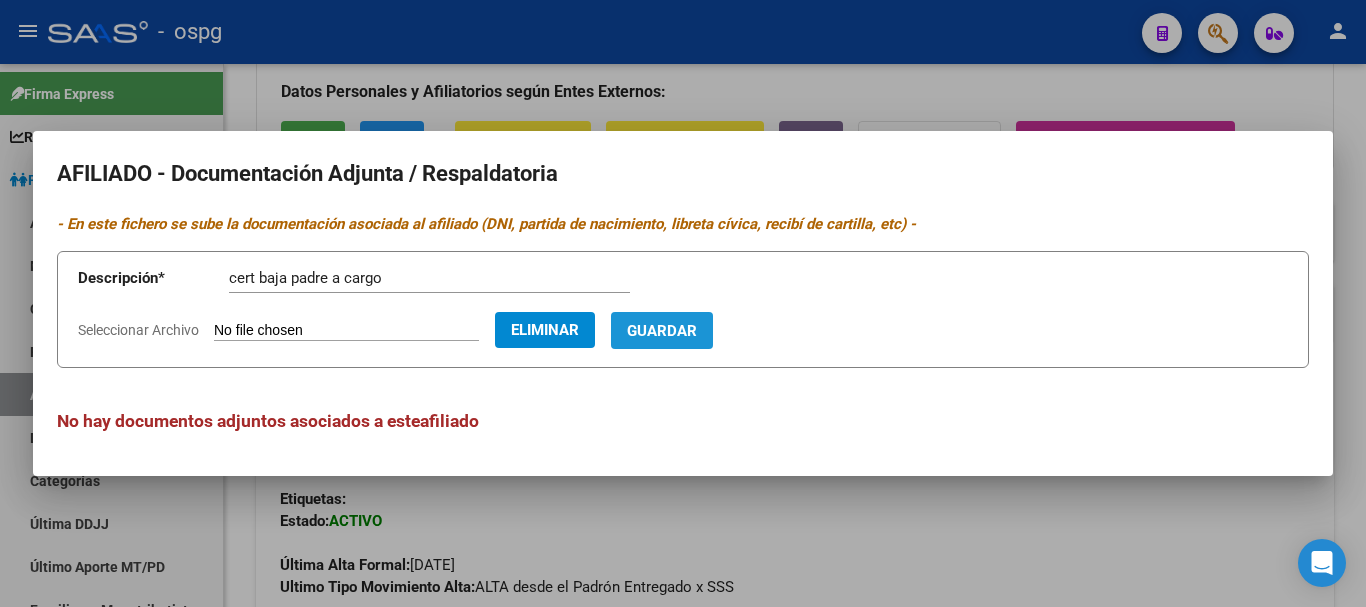 click on "Guardar" at bounding box center (662, 330) 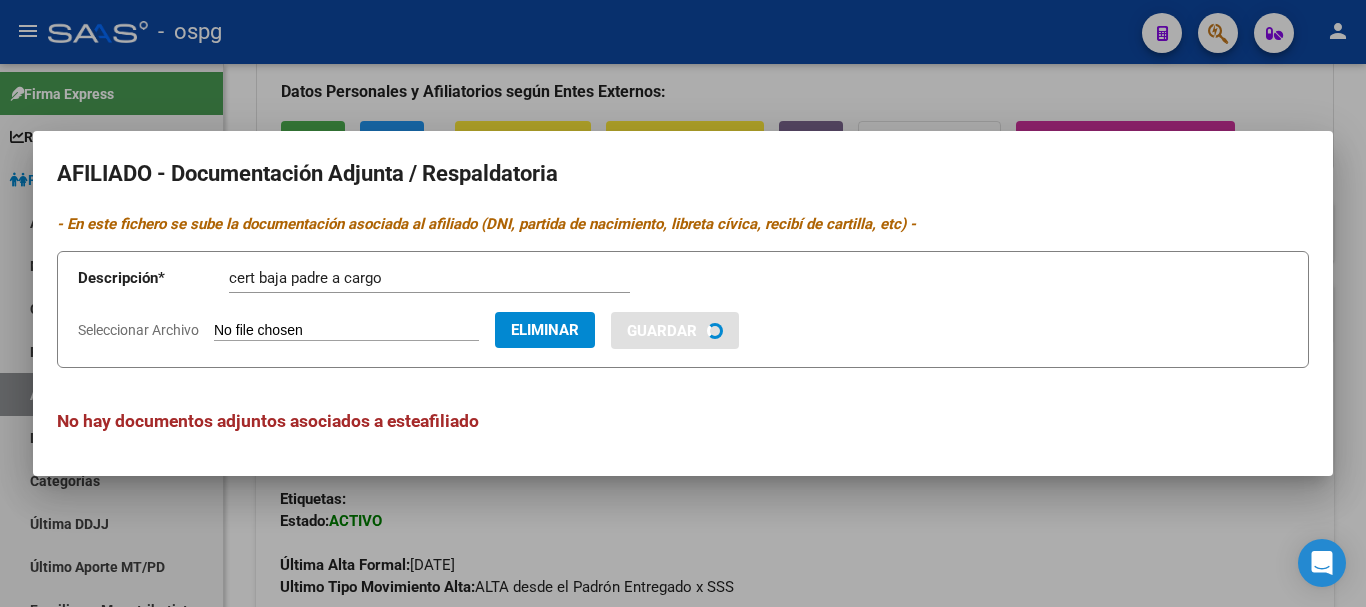type 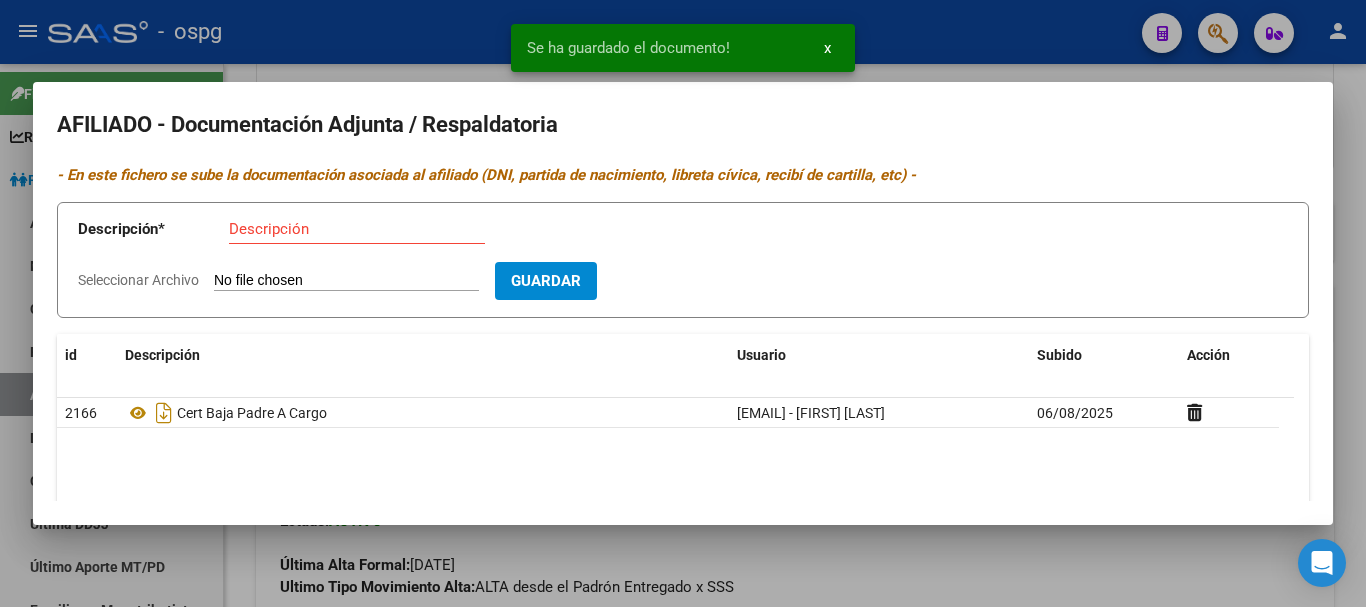 click at bounding box center (683, 303) 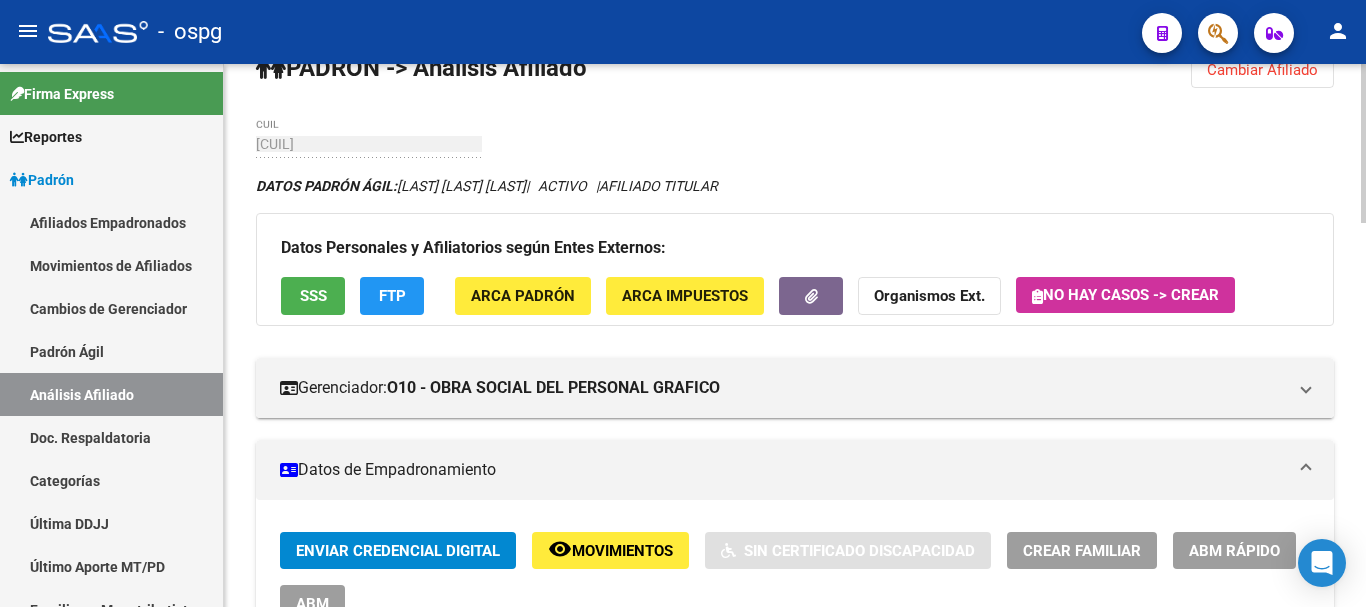 scroll, scrollTop: 0, scrollLeft: 0, axis: both 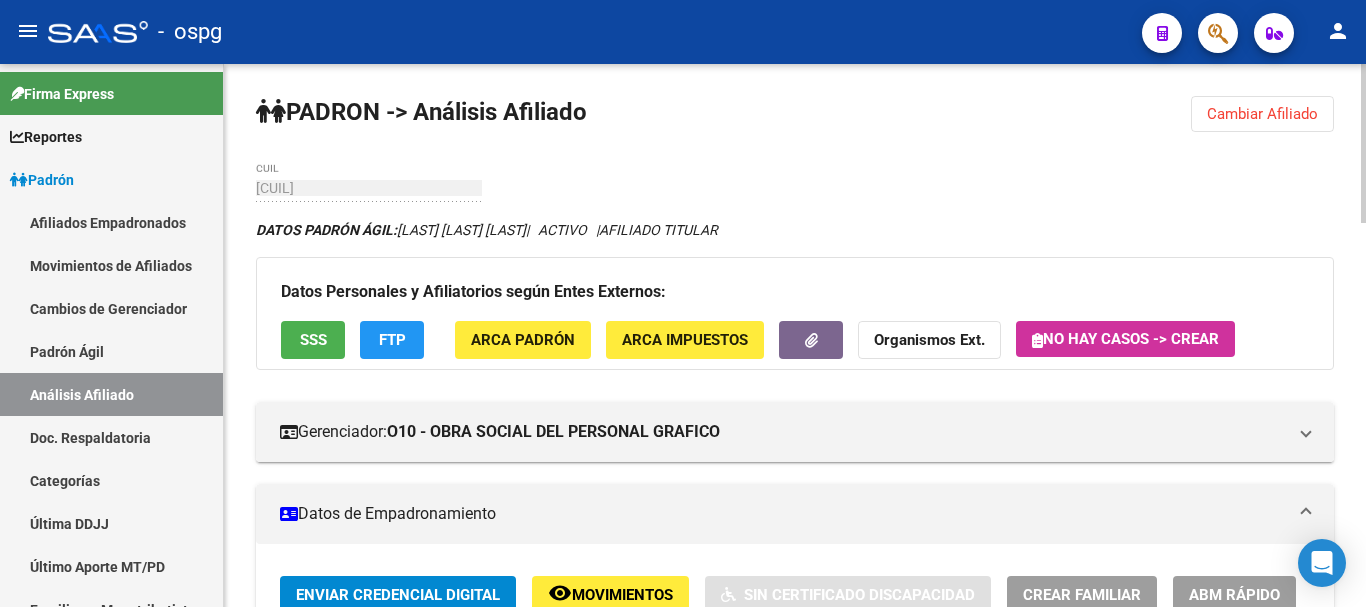 click 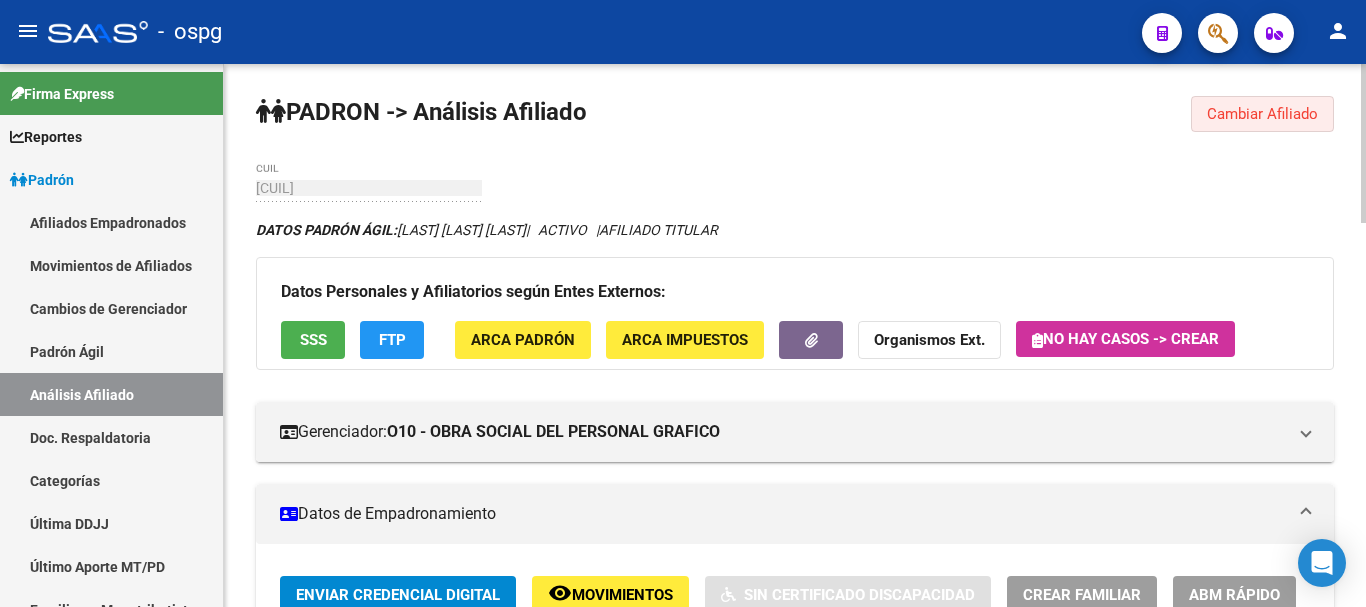 click on "Cambiar Afiliado" 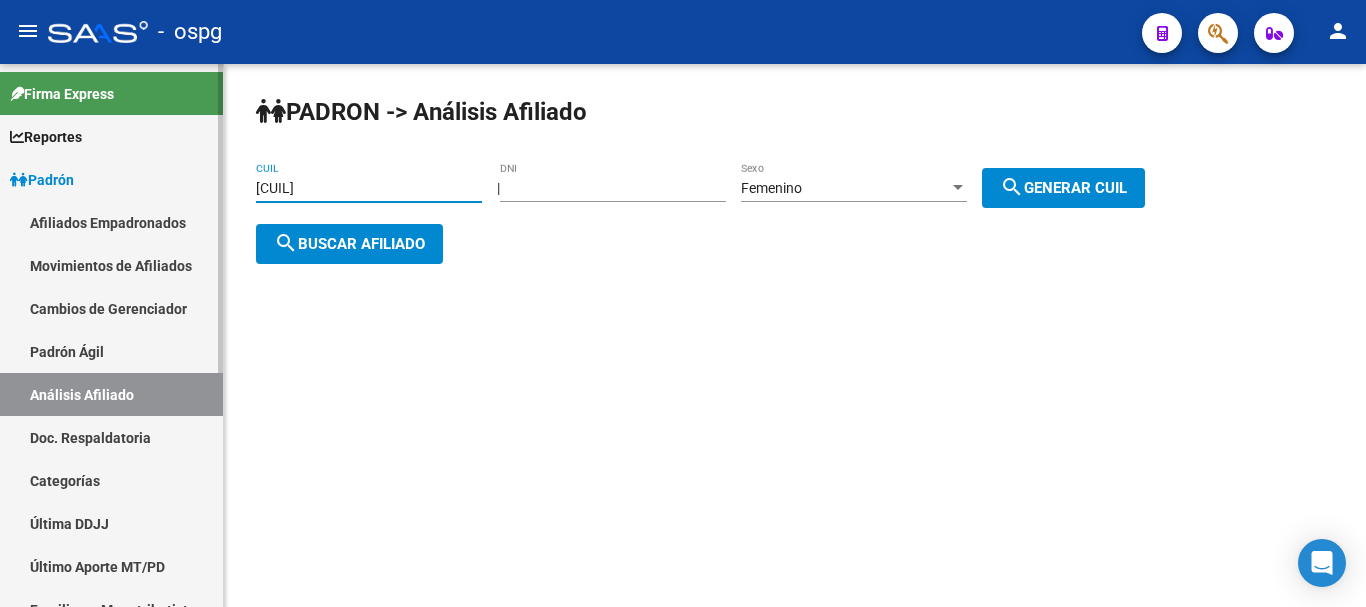 drag, startPoint x: 397, startPoint y: 187, endPoint x: 195, endPoint y: 187, distance: 202 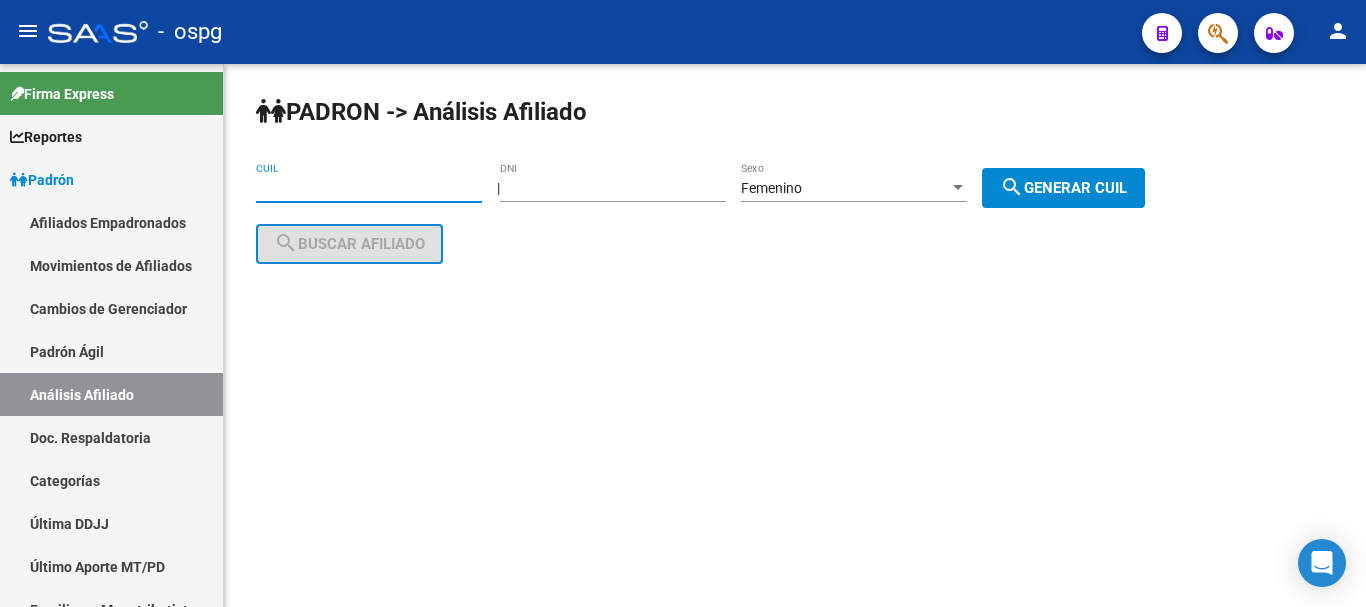 type 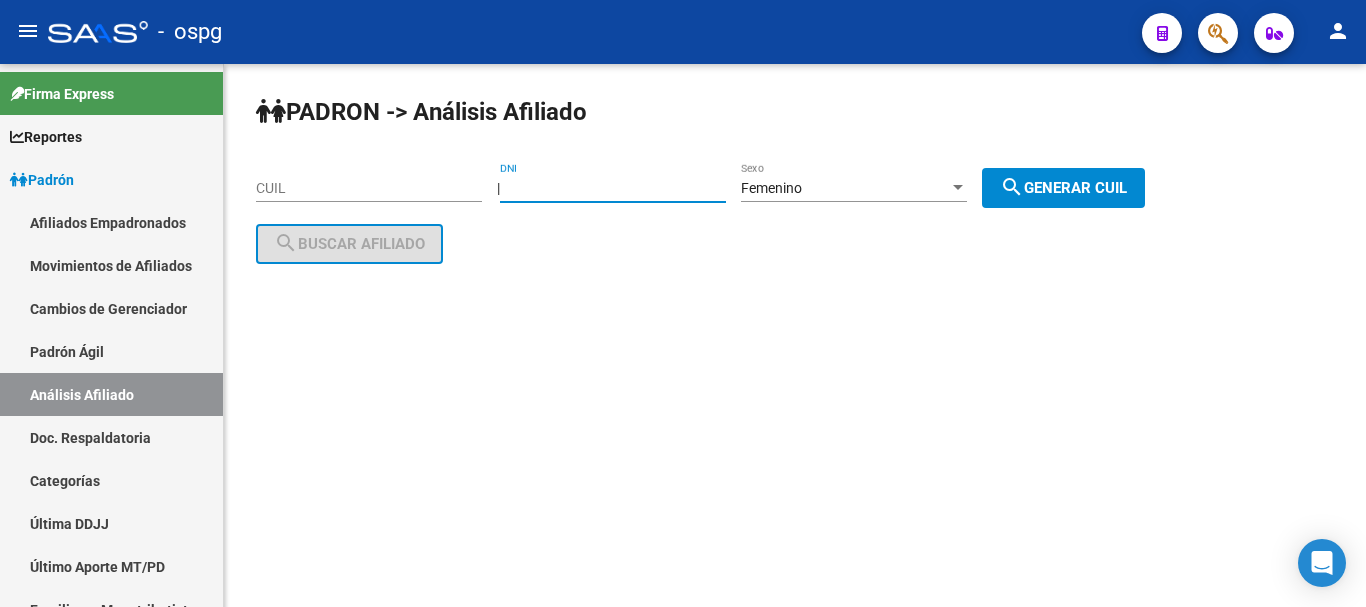 drag, startPoint x: 612, startPoint y: 196, endPoint x: 443, endPoint y: 204, distance: 169.18924 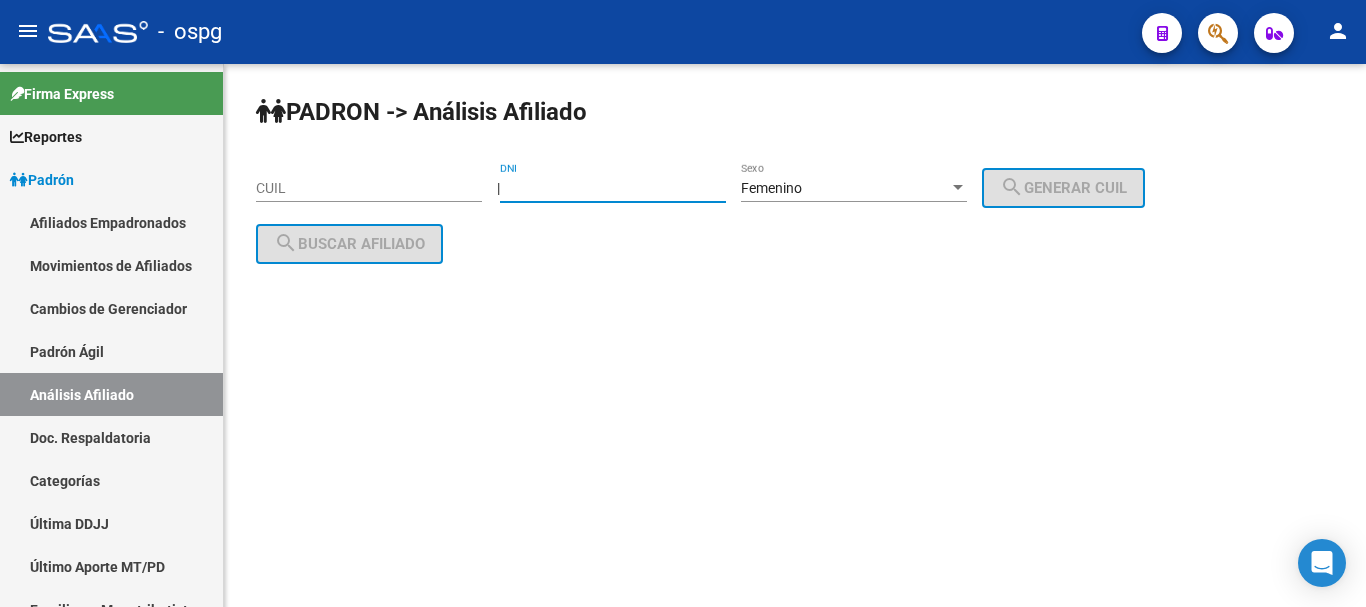 type 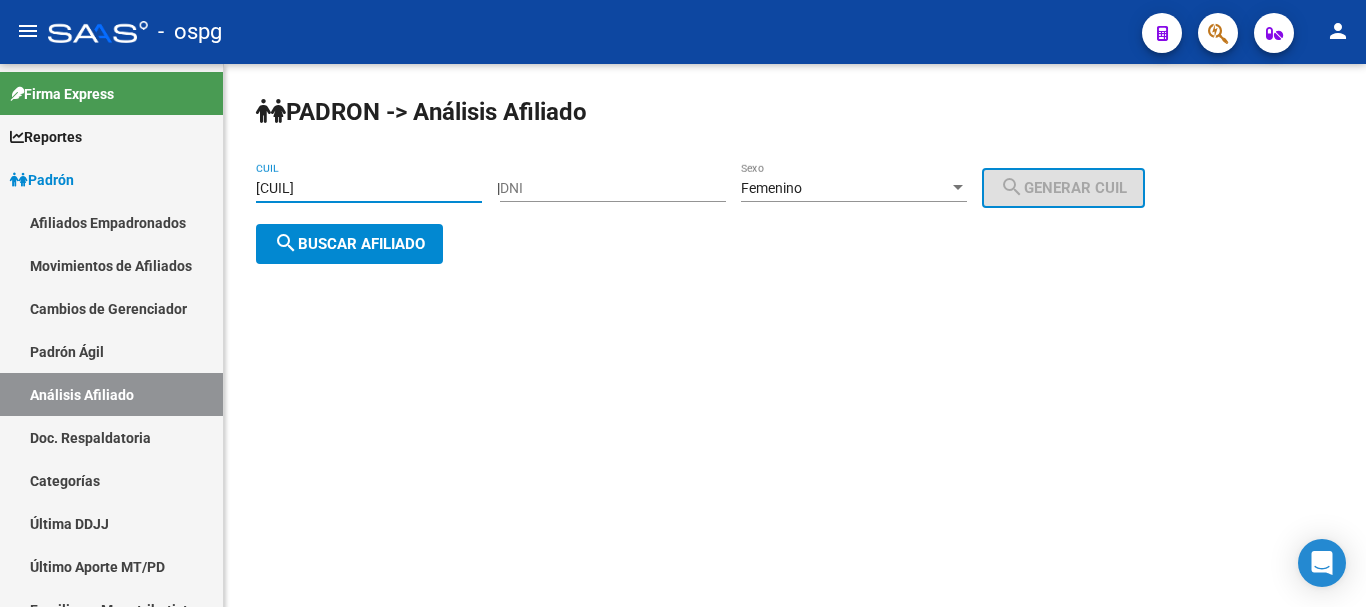 type on "[CUIL]" 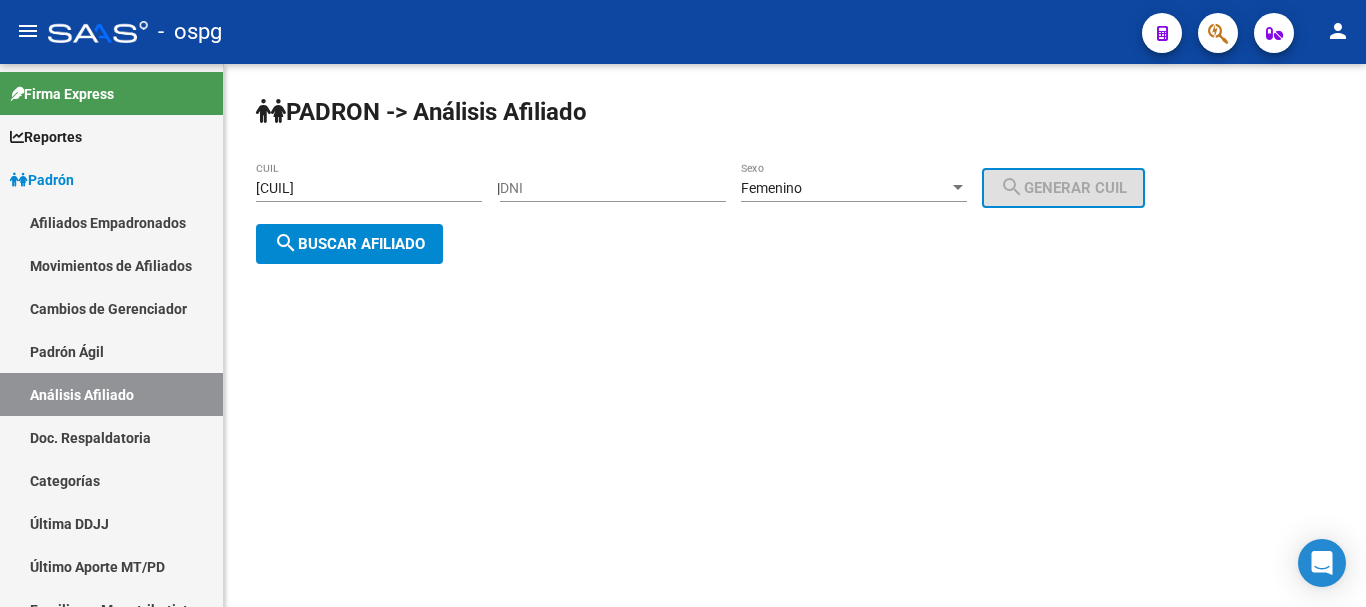 click on "search  Buscar afiliado" 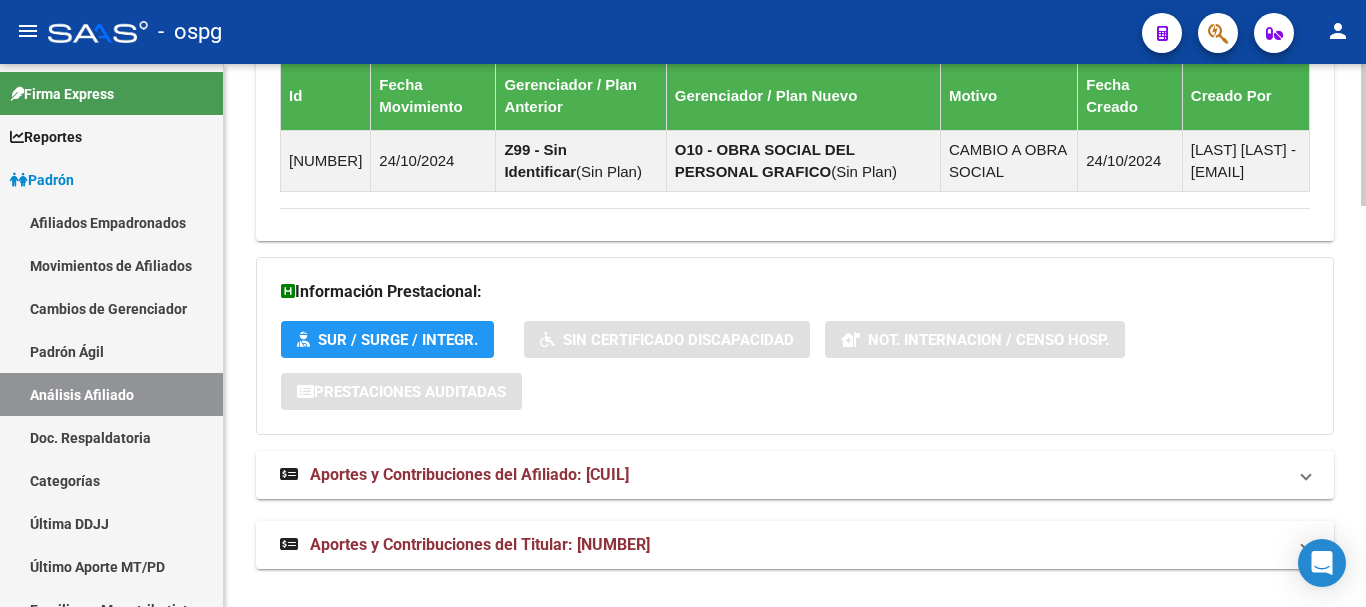 scroll, scrollTop: 1533, scrollLeft: 0, axis: vertical 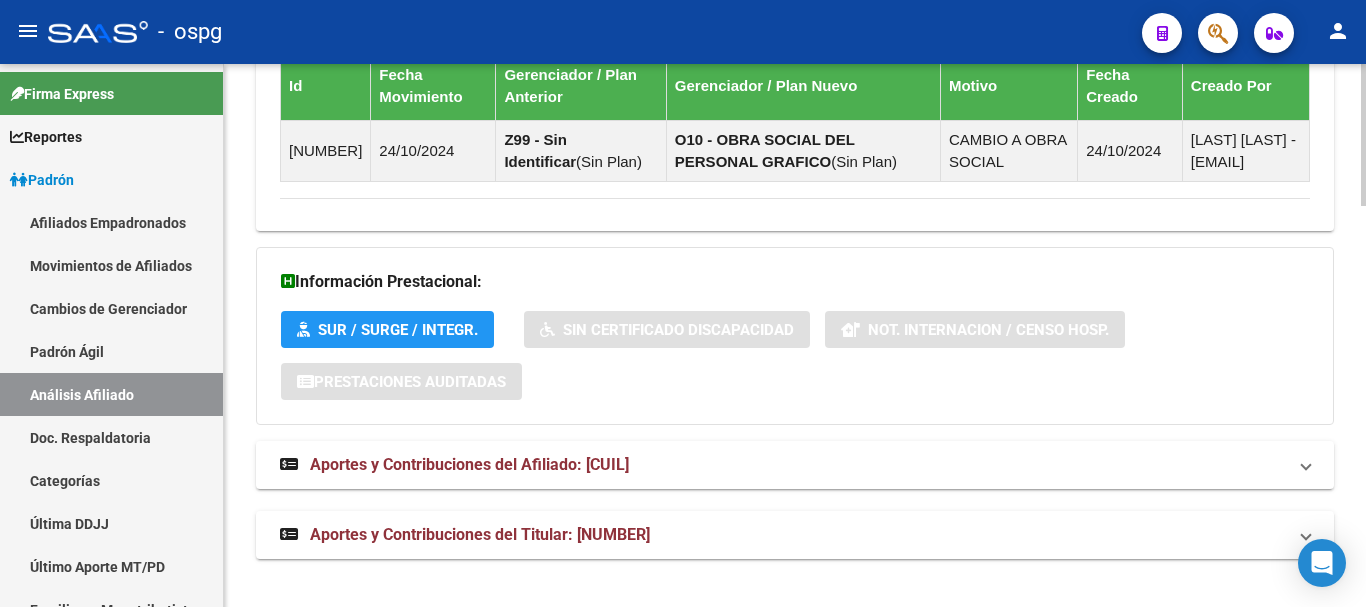 click on "menu -   ospg  person    Firma Express     Reportes Ingresos Devengados Análisis Histórico Detalles Transferencias RG sin DDJJ Detalles por CUIL RG Detalles - MT/PD MT morosos Padrón Traspasos x O.S. Traspasos x Gerenciador Traspasos x Provincia Nuevos Aportantes Métricas - Padrón SSS Métricas - Crecimiento Población    Padrón Afiliados Empadronados Movimientos de Afiliados Cambios de Gerenciador Padrón Ágil Análisis Afiliado Doc. Respaldatoria Categorías Última DDJJ Último Aporte MT/PD Familiares Monotributistas Altas Directas    Integración (discapacidad) Certificado Discapacidad    Fiscalización RG Deuda X Empresa Listado de Empresas Análisis Empresa Actas Ingresos Percibidos Ingresos Percibidos Prorrateado x CUIL Cheques en Cartera Cheques rebotados sin cambiar ABM - Grupos de Fiscalizadores ABM - Fiscalizadores DDJJ Sospechosas    Casos / Tickets Casos Casos Movimientos Comentarios Documentación Adj.    Explorador de Archivos ARCA DDJJ / Nóminas Detalles ANSES Jubilados" at bounding box center (683, 303) 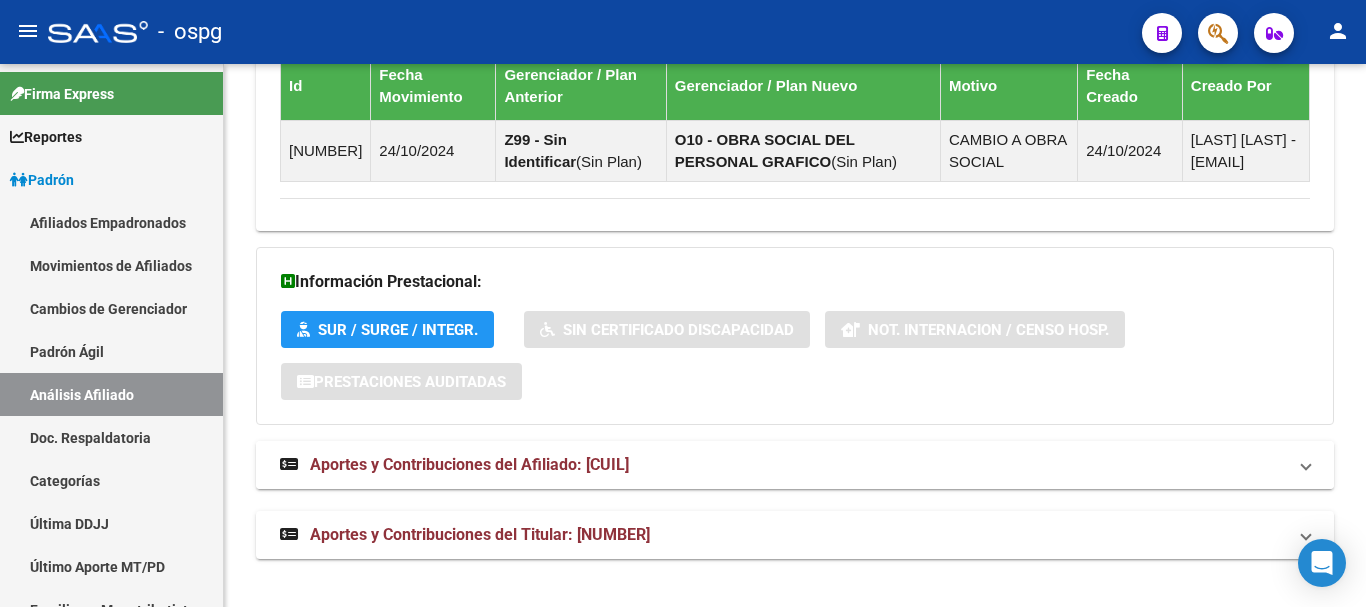 click on "Aportes y Contribuciones del Afiliado: [CUIL]" at bounding box center (783, 465) 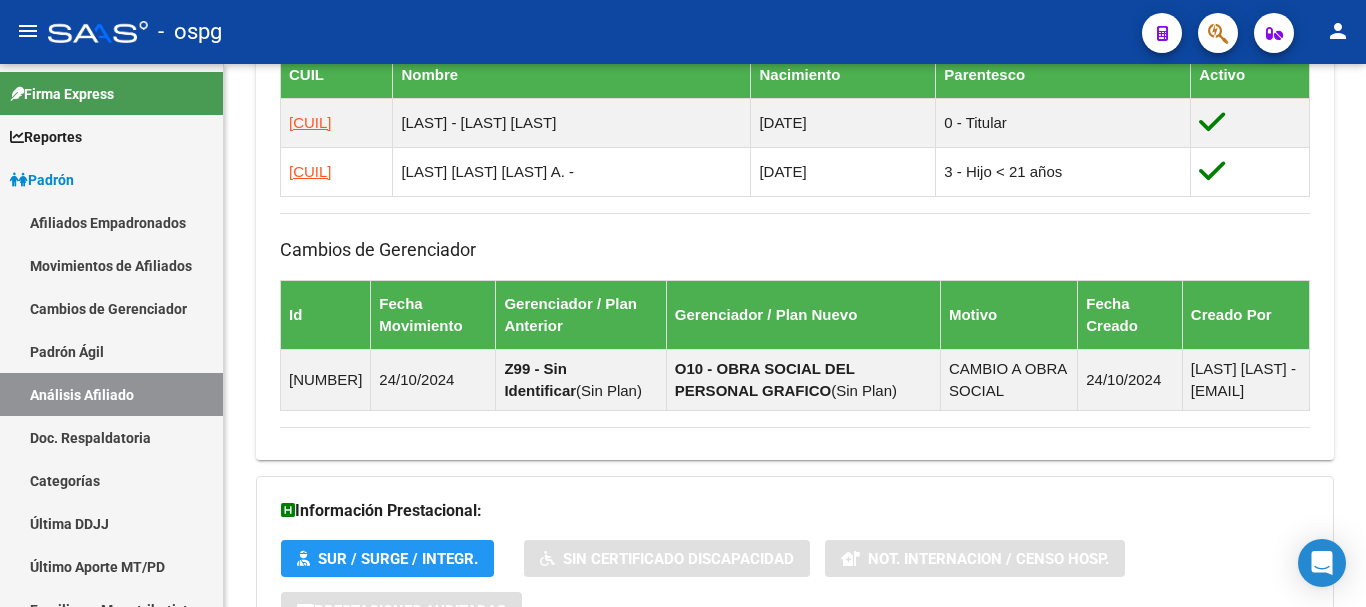 scroll, scrollTop: 1250, scrollLeft: 0, axis: vertical 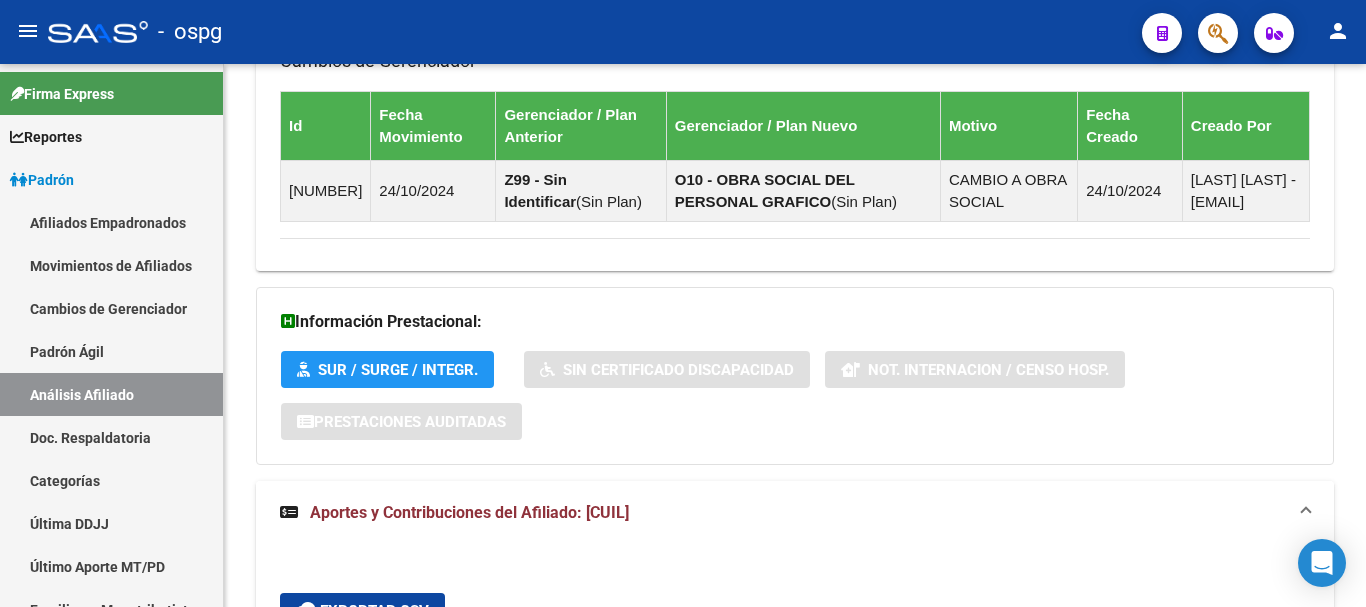 click 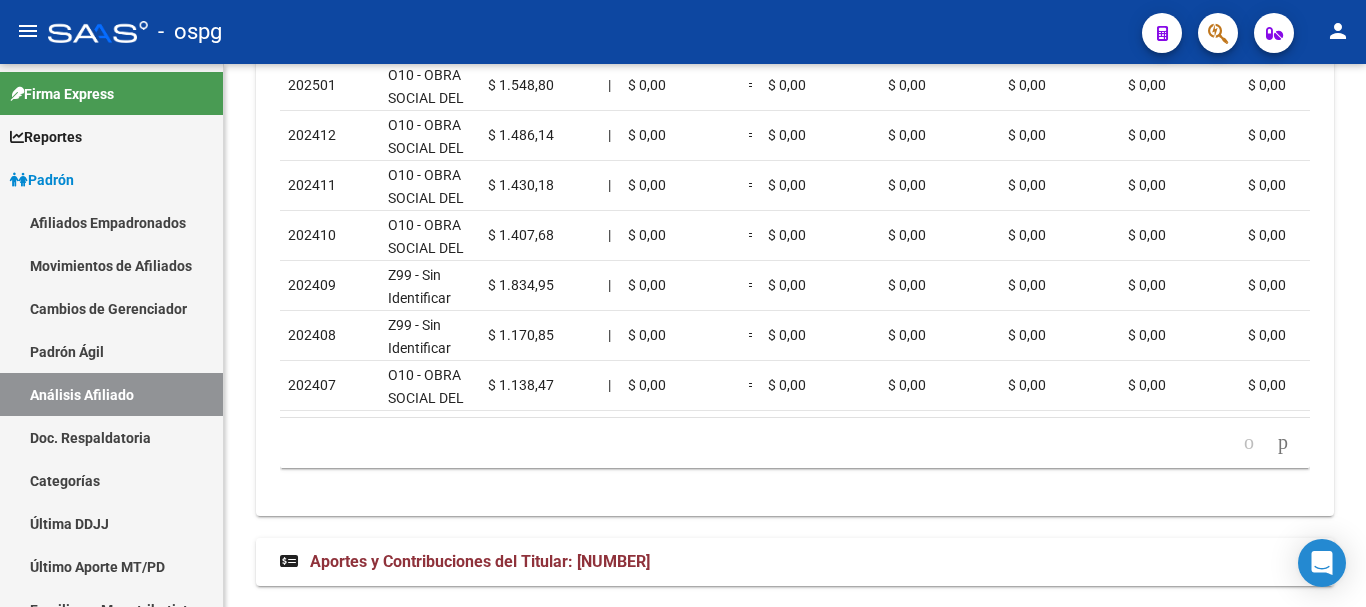 scroll, scrollTop: 2426, scrollLeft: 0, axis: vertical 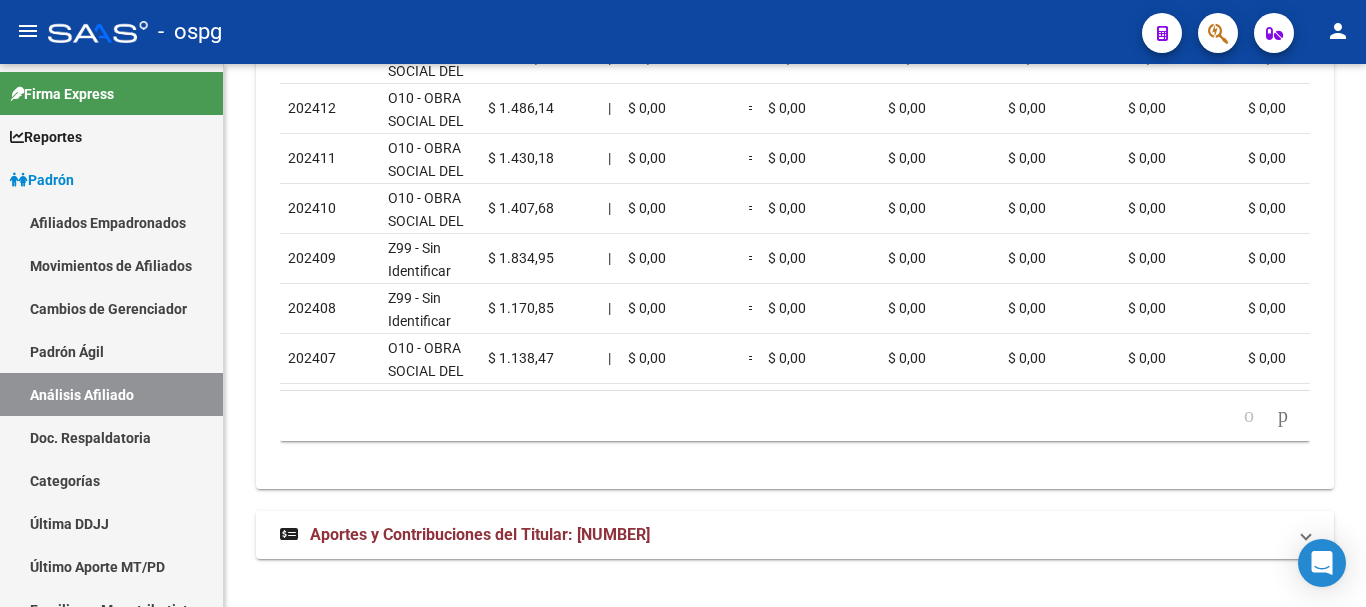 click 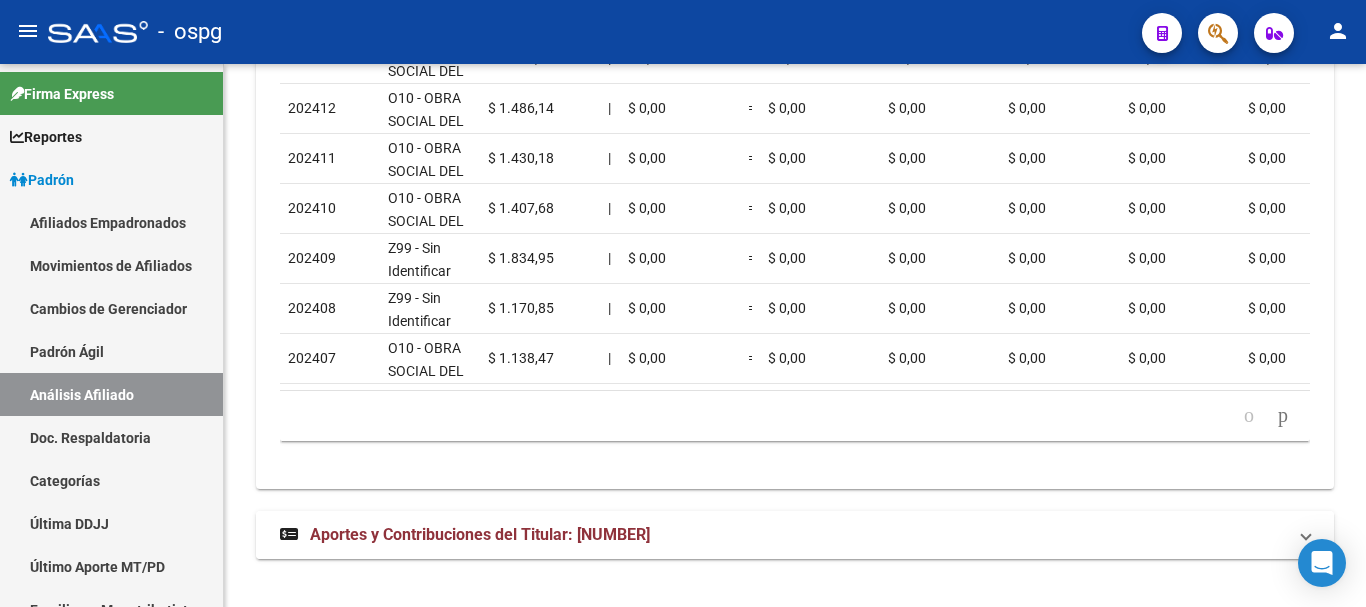 click on "Aportes y Contribuciones del Titular: [NUMBER]" at bounding box center [783, 535] 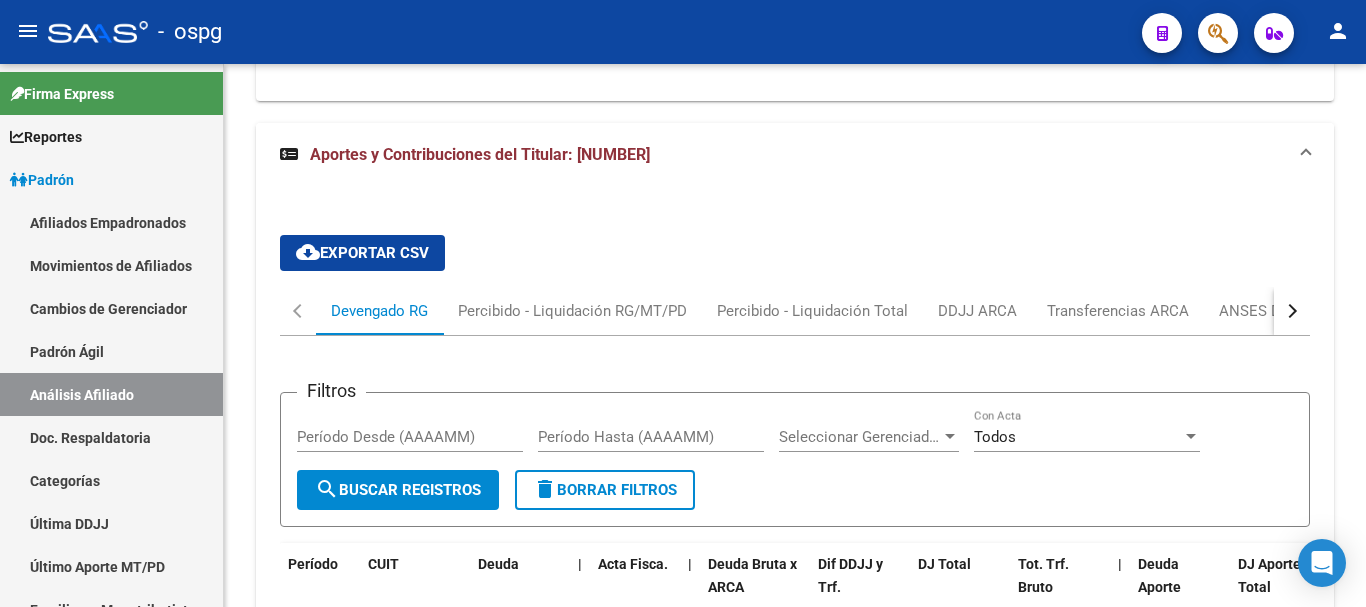 scroll, scrollTop: 2826, scrollLeft: 0, axis: vertical 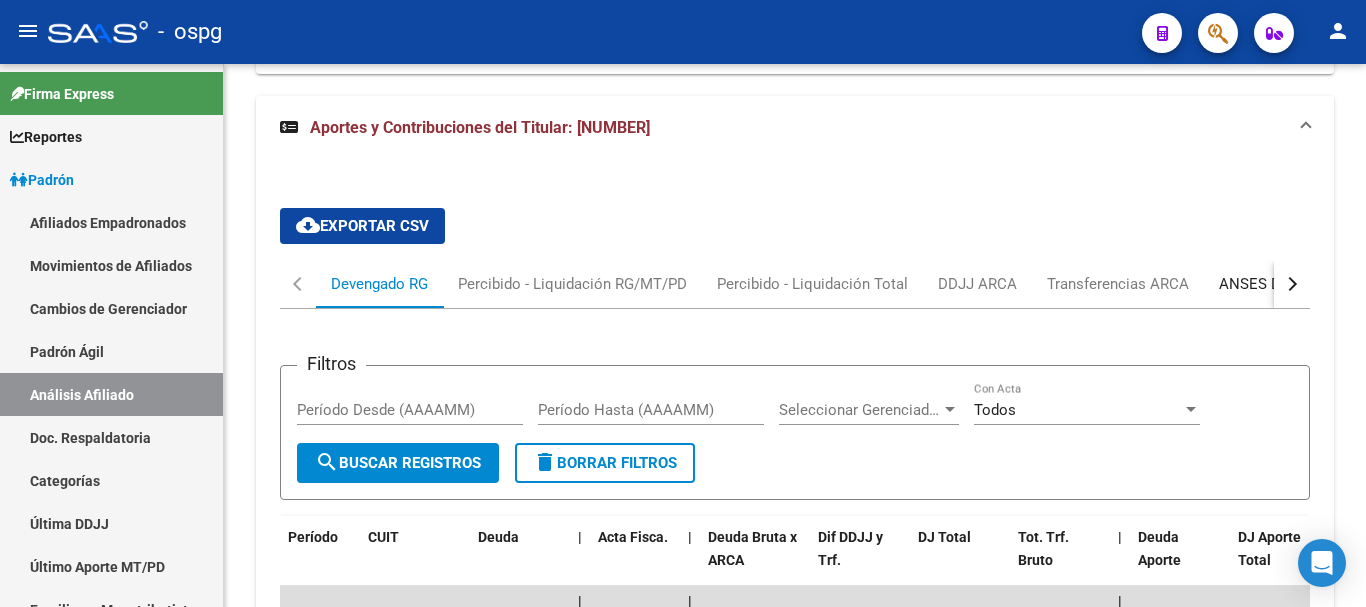 click on "ANSES Desempleo" at bounding box center (1283, 284) 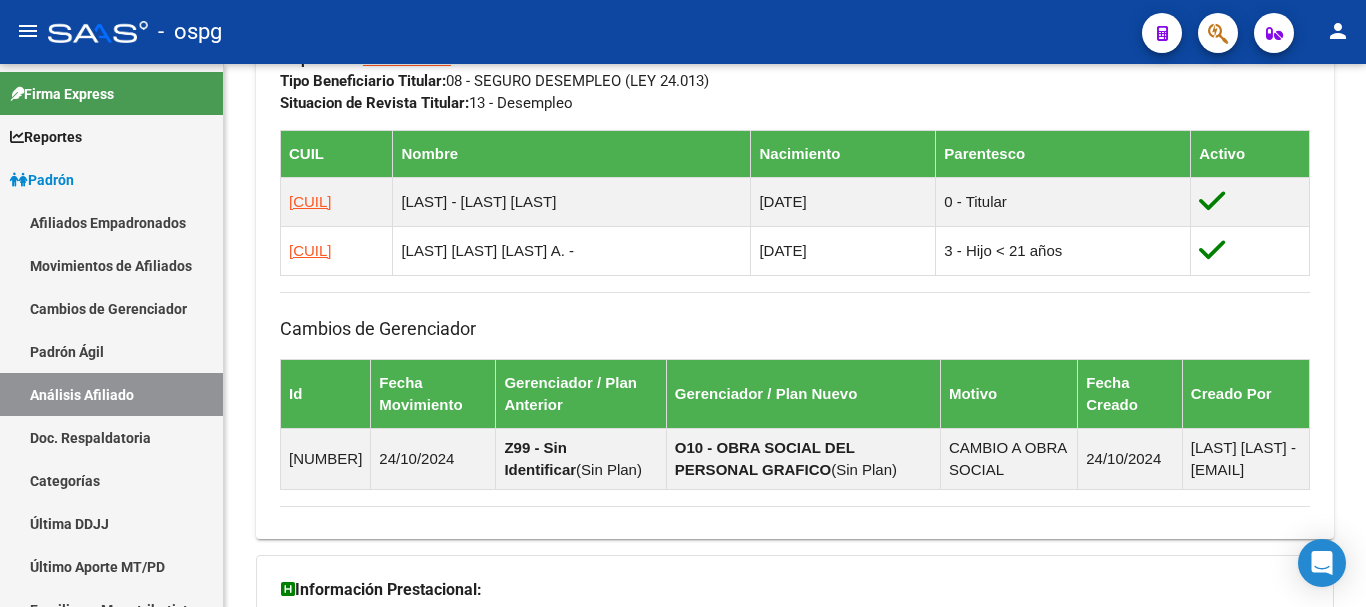 scroll, scrollTop: 1176, scrollLeft: 0, axis: vertical 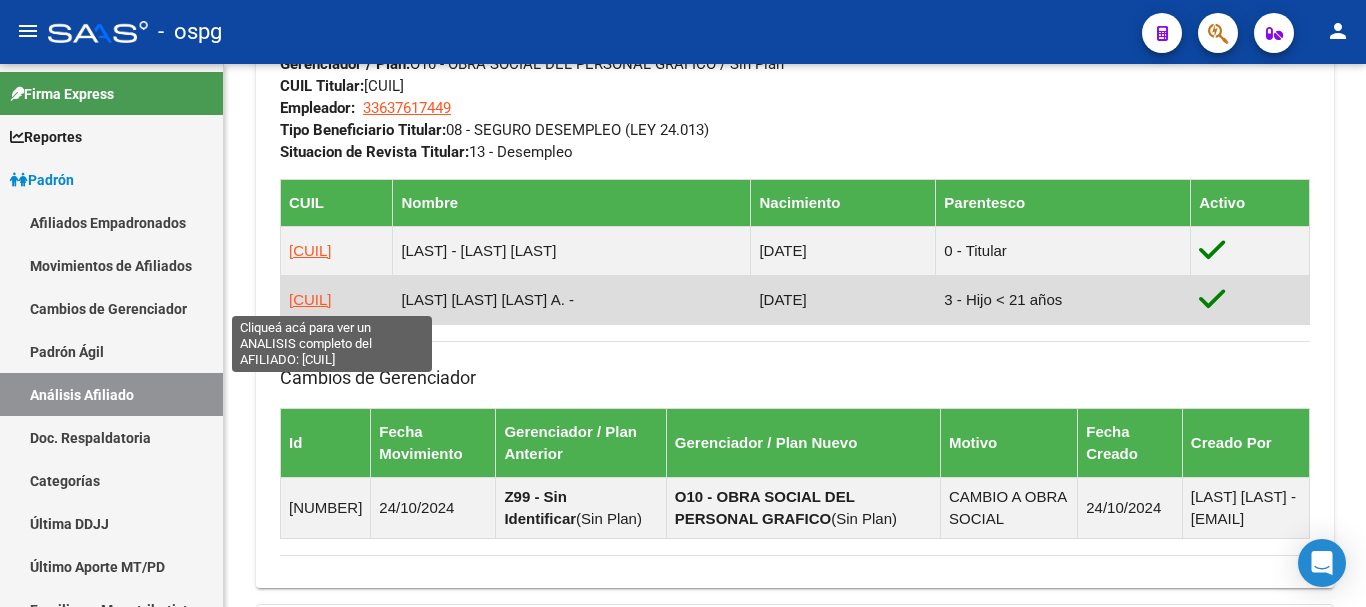 click on "[CUIL]" at bounding box center [310, 299] 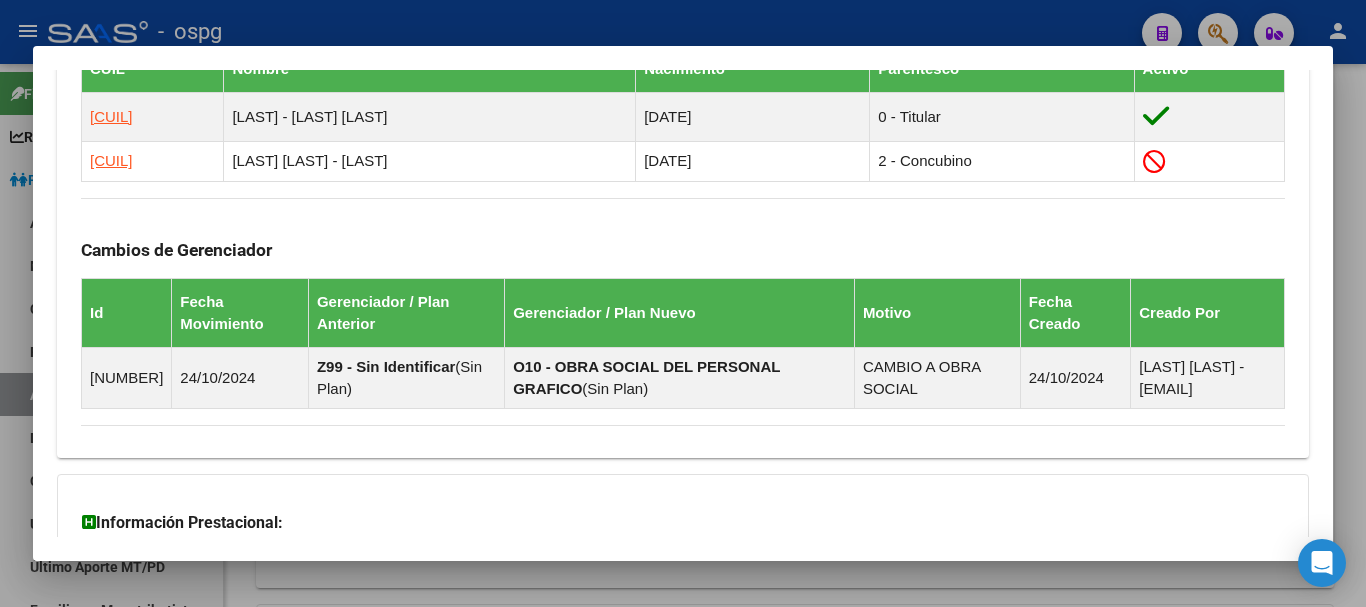 scroll, scrollTop: 1420, scrollLeft: 0, axis: vertical 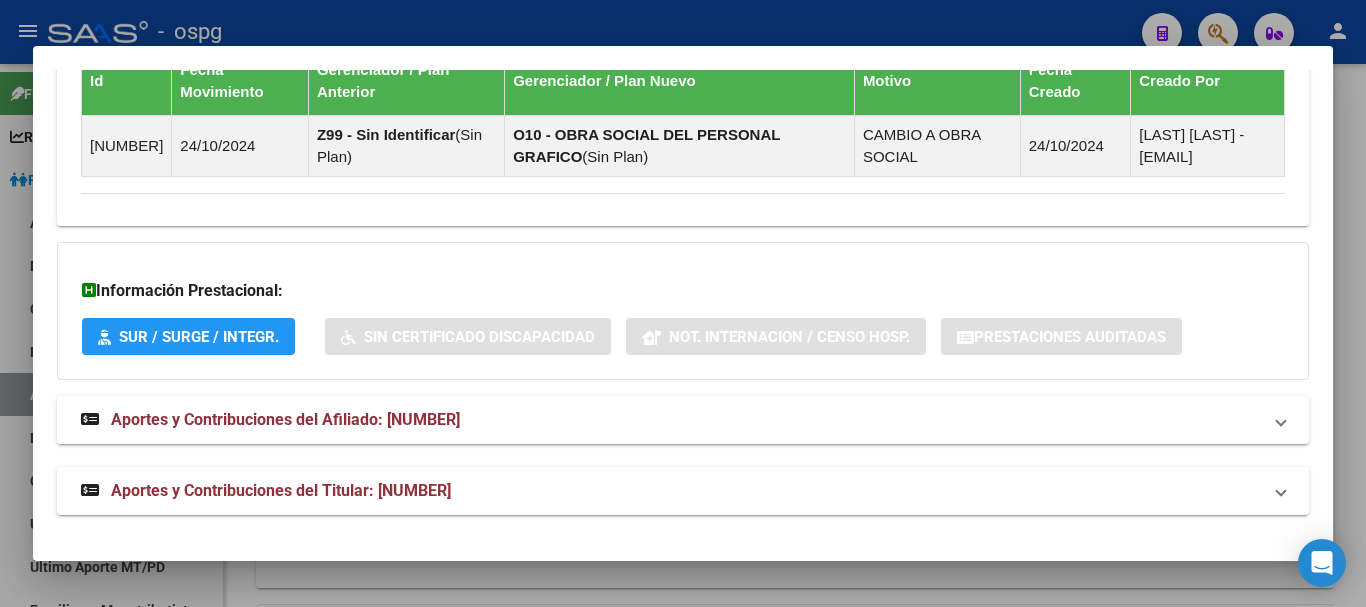 click on "Aportes y Contribuciones del Afiliado: [NUMBER]" at bounding box center (285, 419) 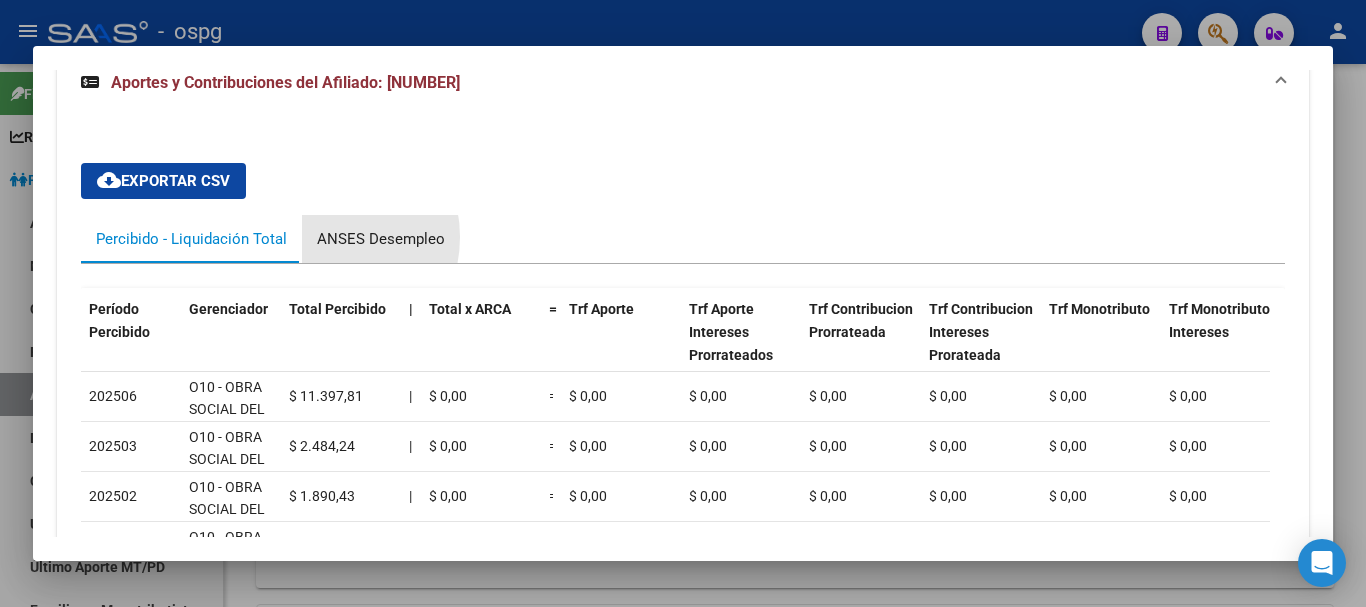 click on "ANSES Desempleo" at bounding box center (381, 239) 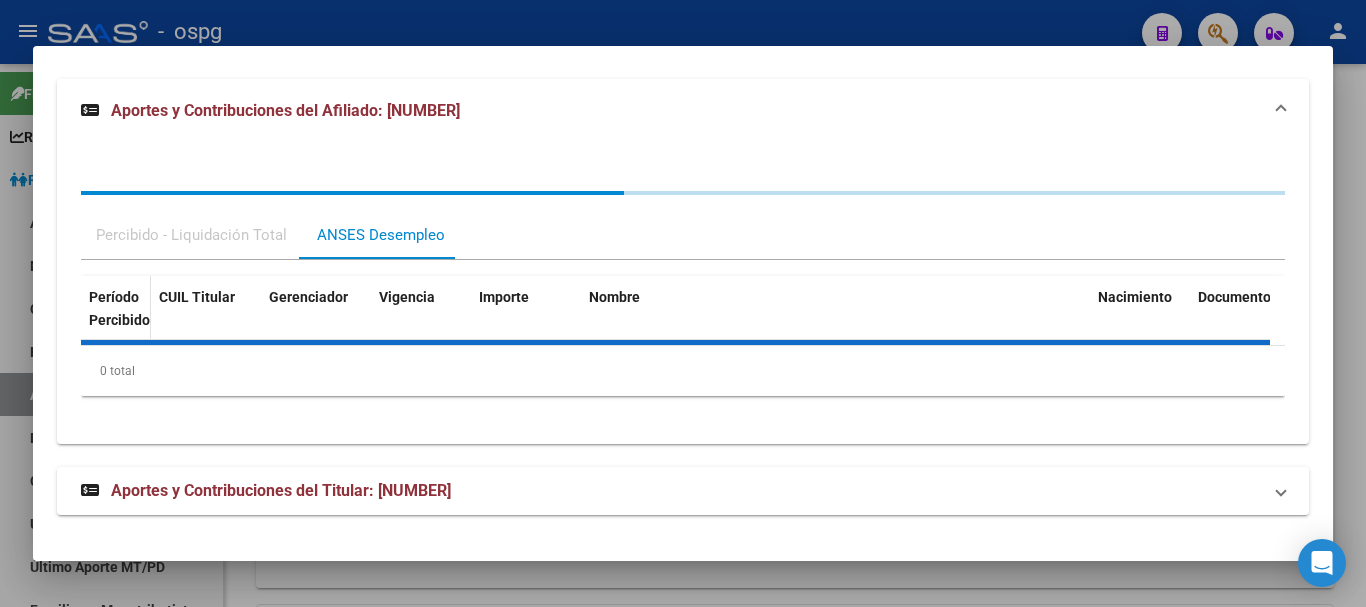 scroll, scrollTop: 1765, scrollLeft: 0, axis: vertical 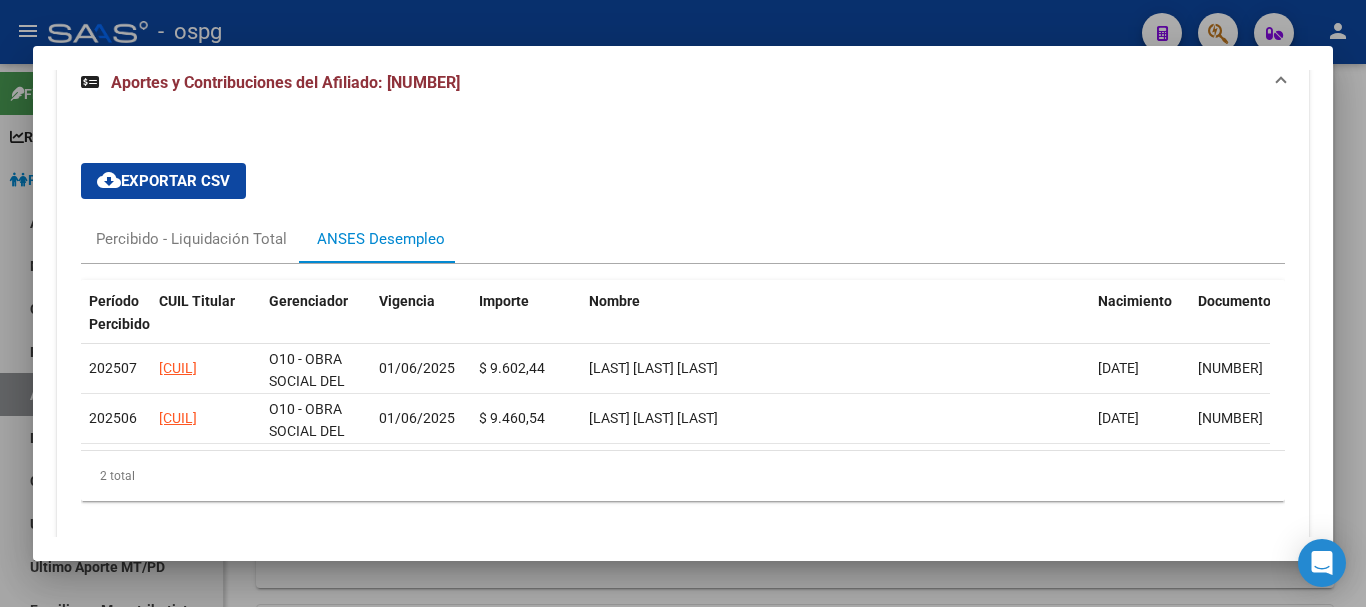 click at bounding box center (683, 303) 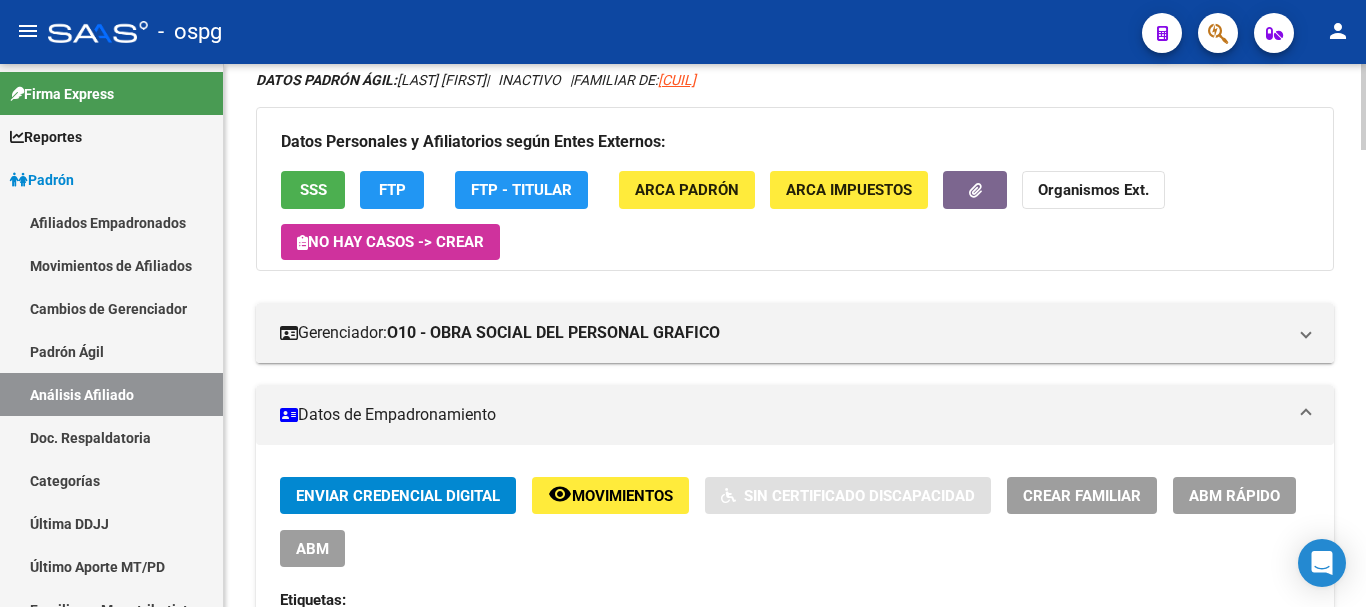 scroll, scrollTop: 0, scrollLeft: 0, axis: both 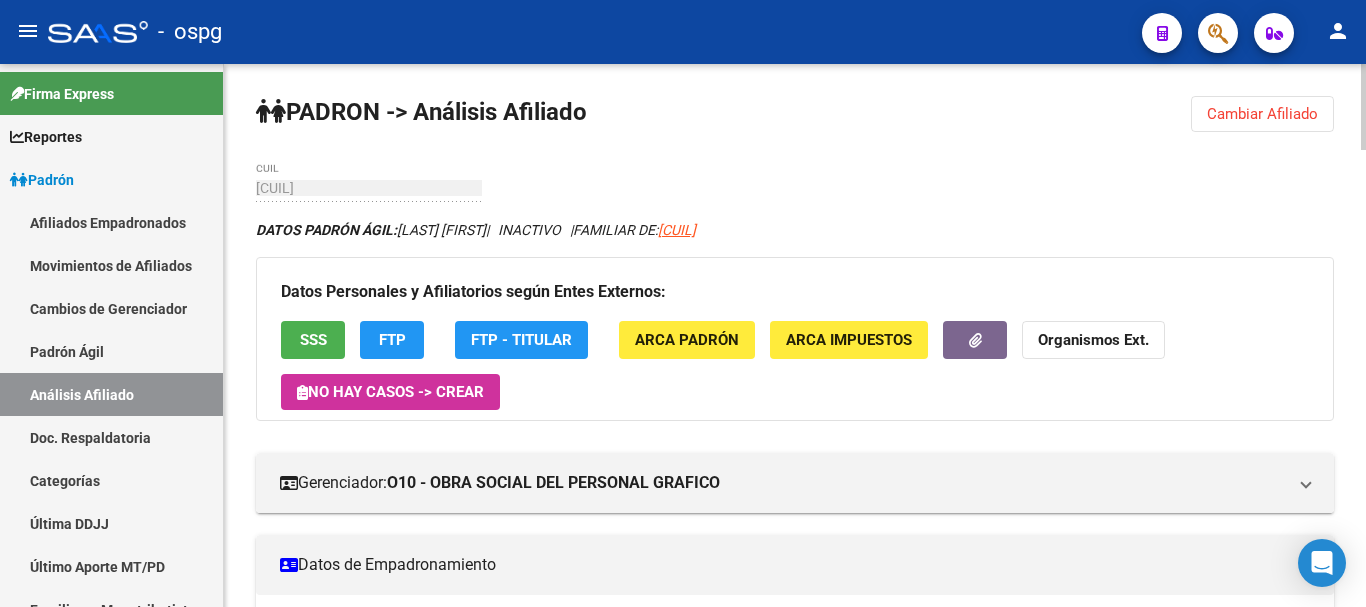 click on "menu -   ospg  person    Firma Express     Reportes Ingresos Devengados Análisis Histórico Detalles Transferencias RG sin DDJJ Detalles por CUIL RG Detalles - MT/PD MT morosos Padrón Traspasos x O.S. Traspasos x Gerenciador Traspasos x Provincia Nuevos Aportantes Métricas - Padrón SSS Métricas - Crecimiento Población    Padrón Afiliados Empadronados Movimientos de Afiliados Cambios de Gerenciador Padrón Ágil Análisis Afiliado Doc. Respaldatoria Categorías Última DDJJ Último Aporte MT/PD Familiares Monotributistas Altas Directas    Integración (discapacidad) Certificado Discapacidad    Fiscalización RG Deuda X Empresa Listado de Empresas Análisis Empresa Actas Ingresos Percibidos Ingresos Percibidos Prorrateado x CUIL Cheques en Cartera Cheques rebotados sin cambiar ABM - Grupos de Fiscalizadores ABM - Fiscalizadores DDJJ Sospechosas    Casos / Tickets Casos Casos Movimientos Comentarios Documentación Adj.    Explorador de Archivos ARCA DDJJ / Nóminas Detalles Transferencias Detalles" 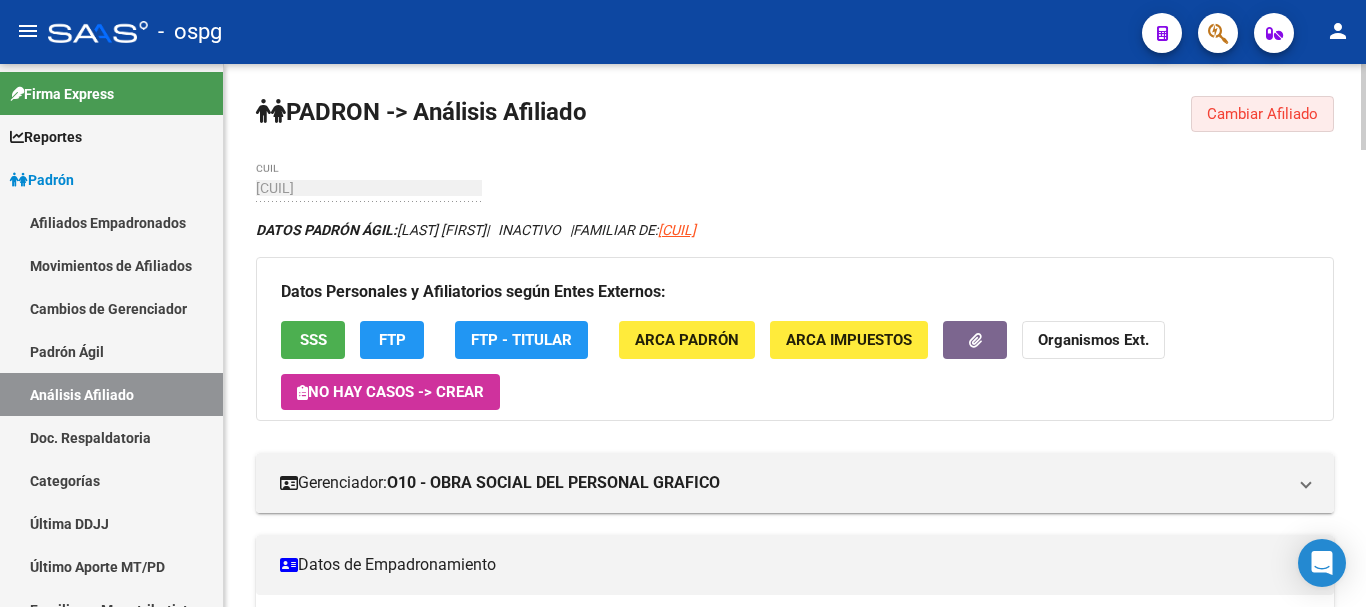 click on "Cambiar Afiliado" 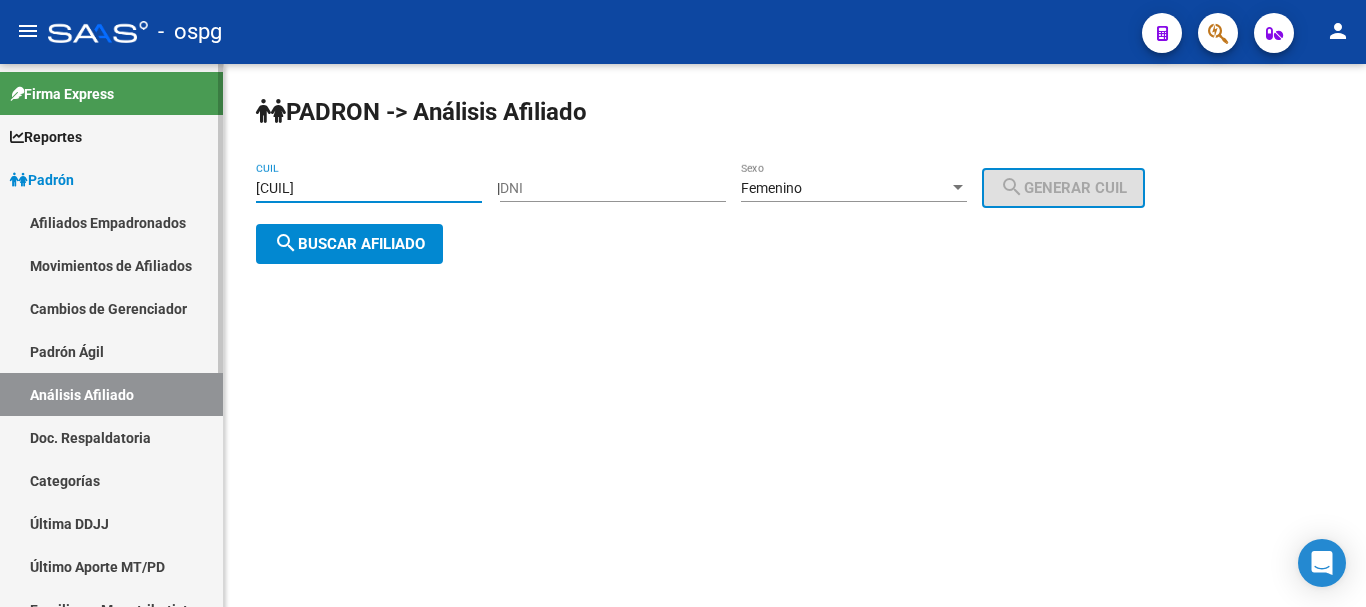 drag, startPoint x: 397, startPoint y: 186, endPoint x: 0, endPoint y: 145, distance: 399.1115 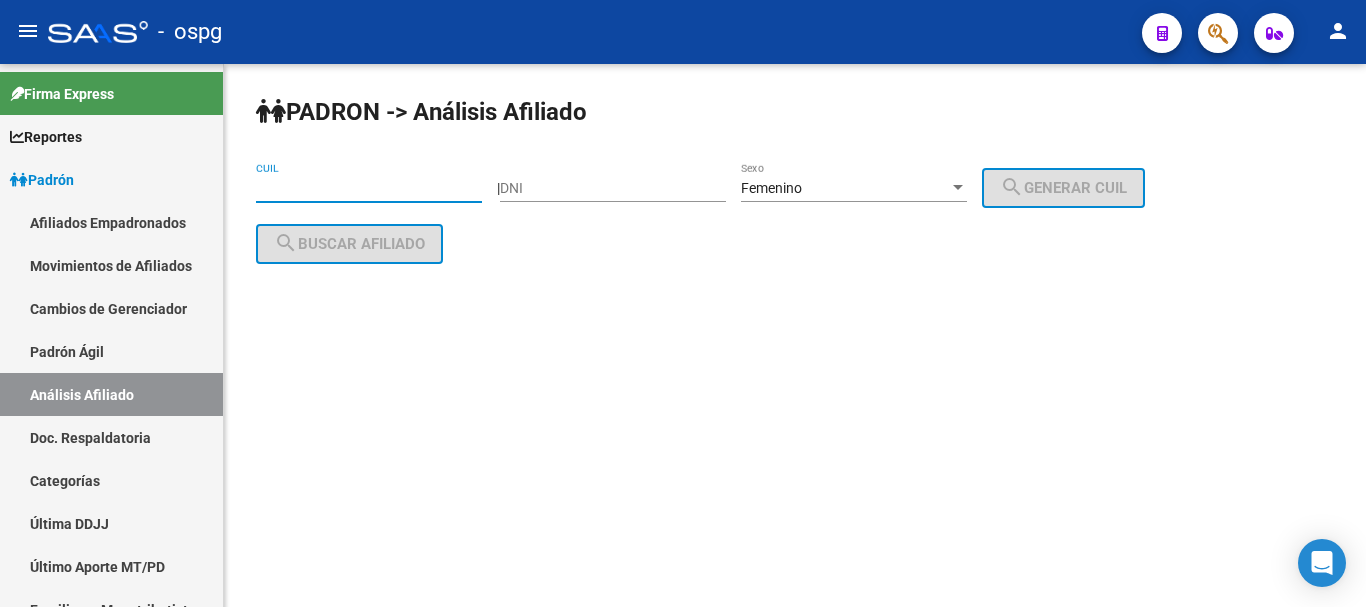 type 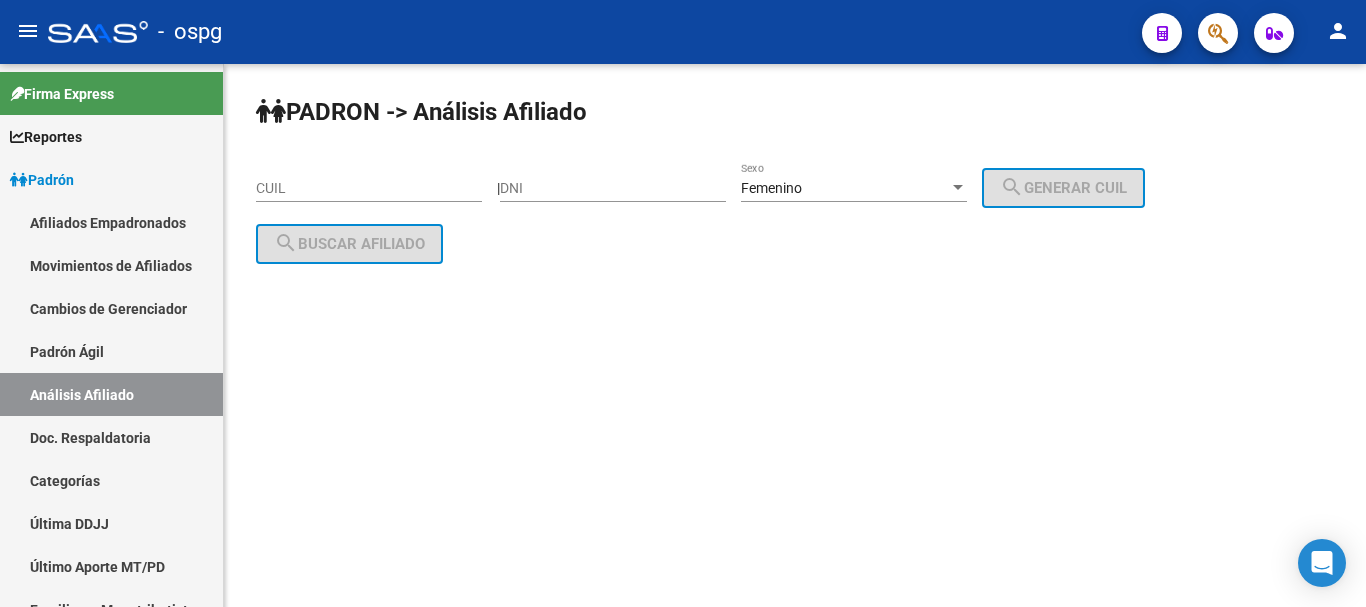 click on "DNI" 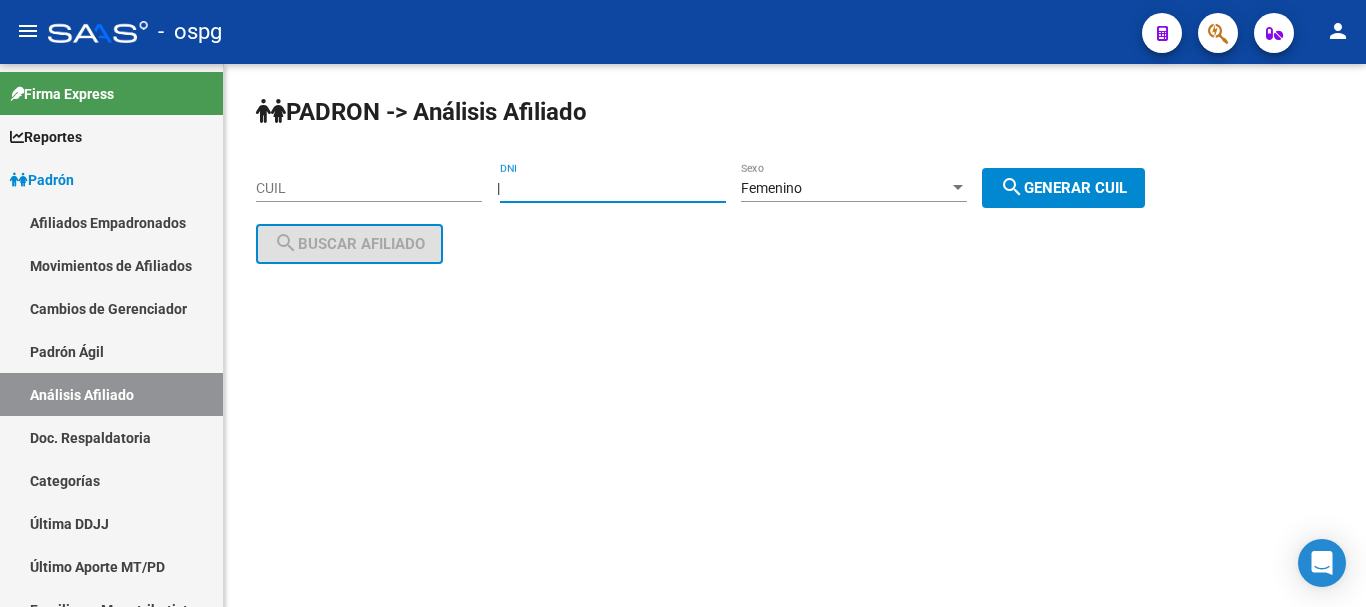 type on "[NUMBER]" 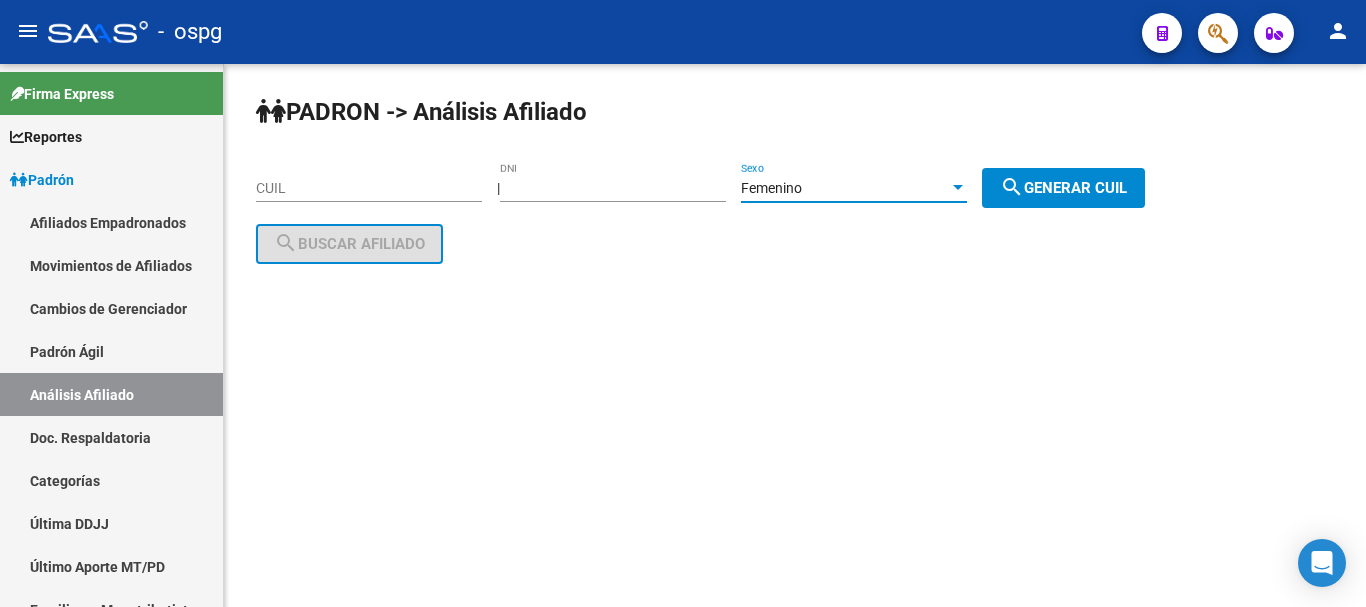 click on "Femenino" at bounding box center [771, 188] 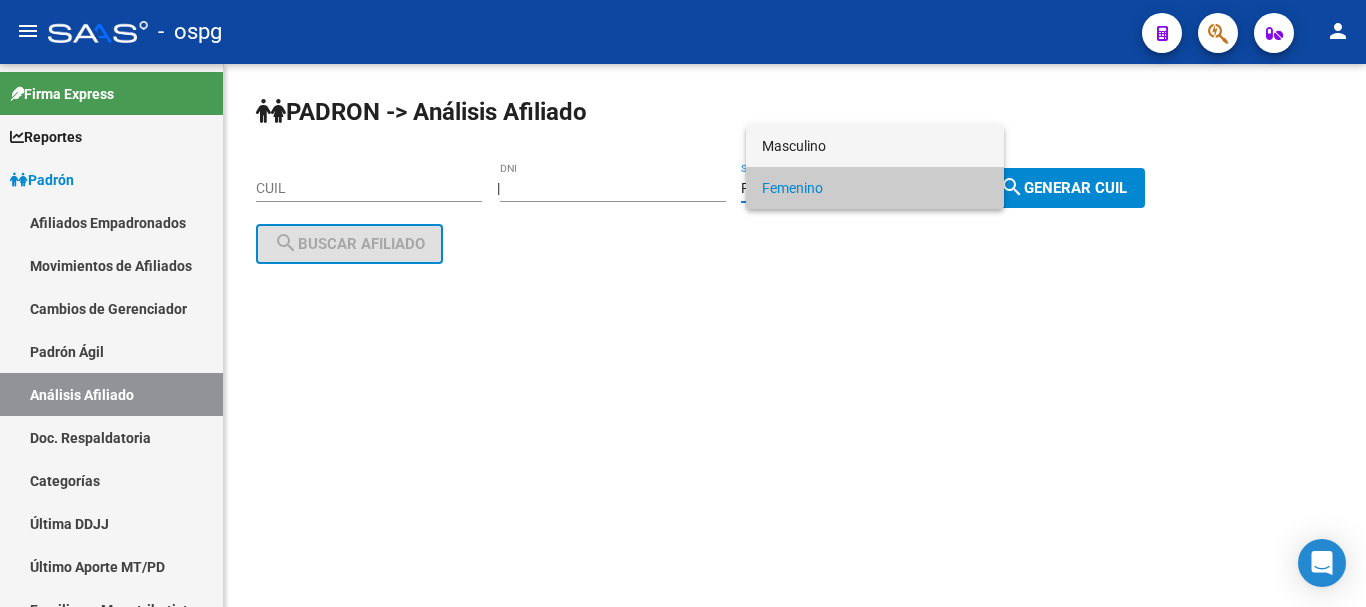 click on "Masculino" at bounding box center (875, 146) 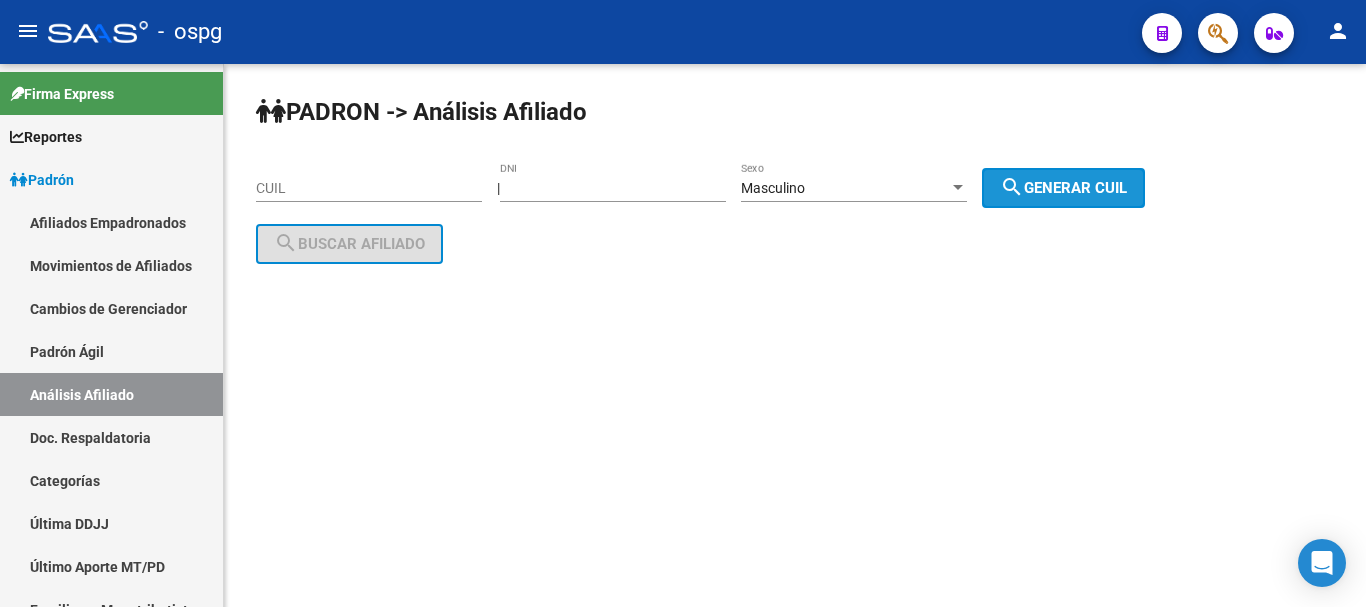 click on "search  Generar CUIL" 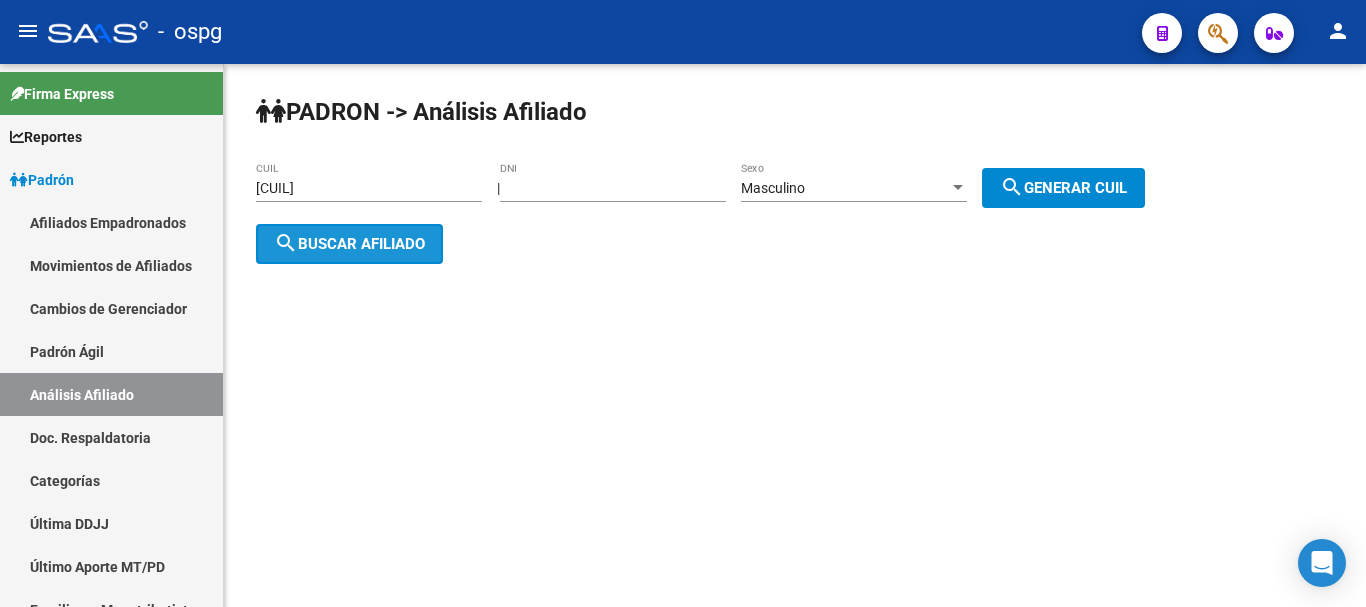 click on "search  Buscar afiliado" 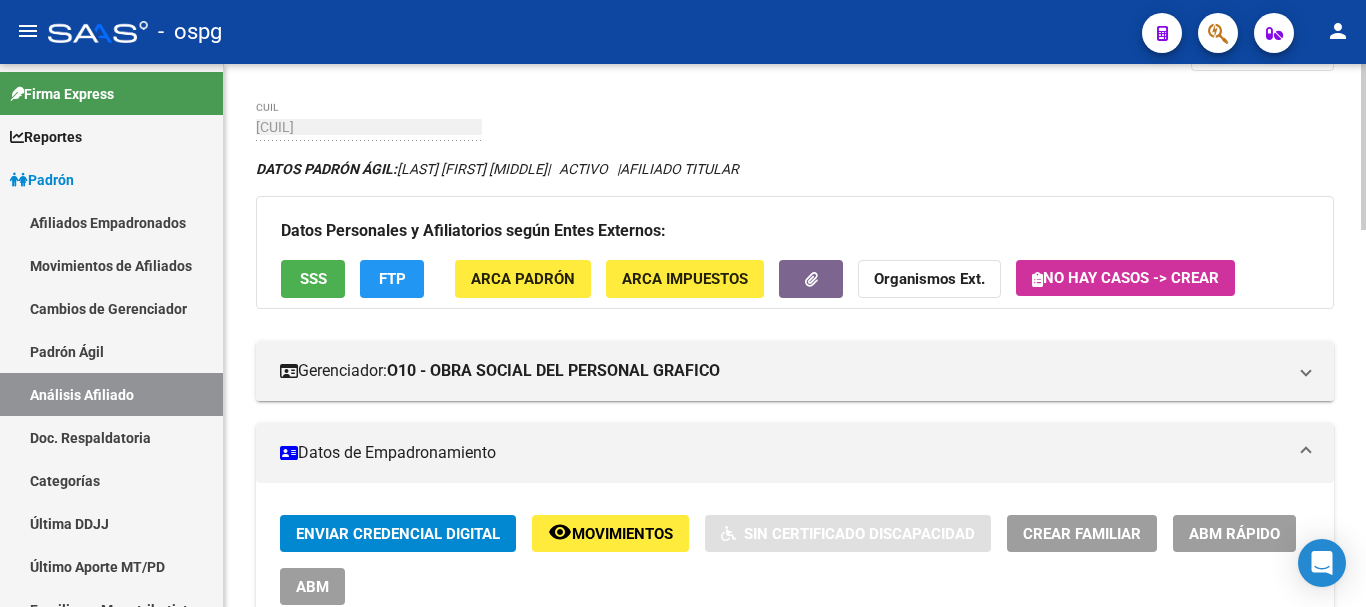 scroll, scrollTop: 0, scrollLeft: 0, axis: both 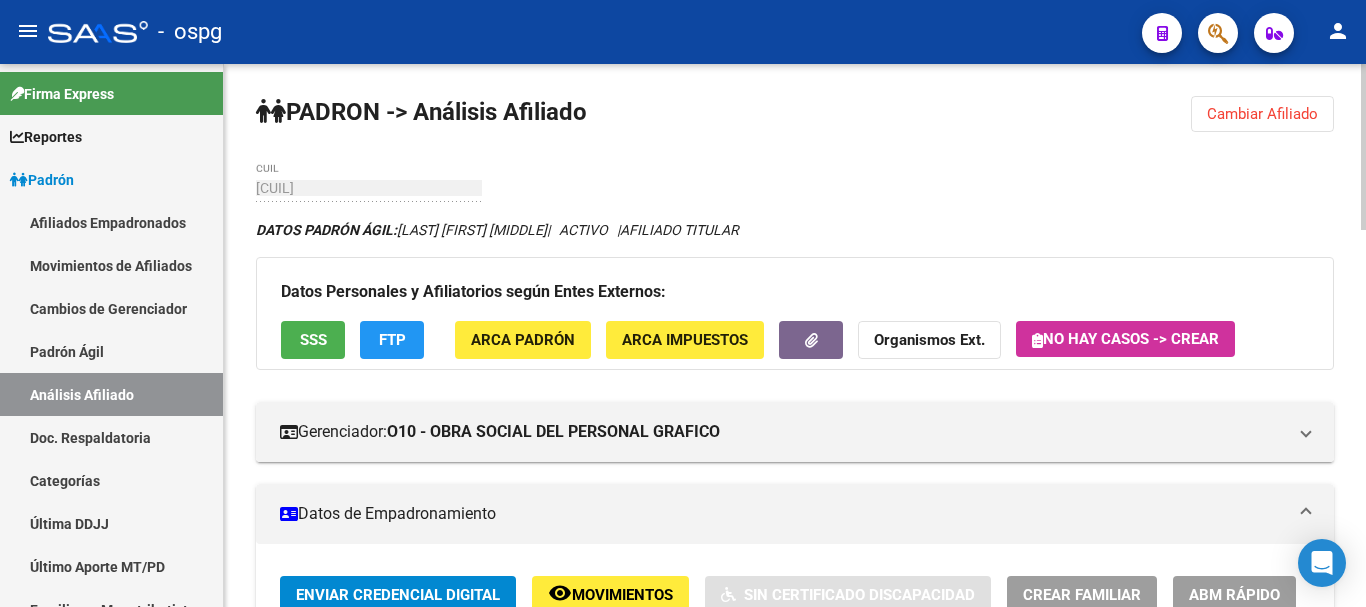 click 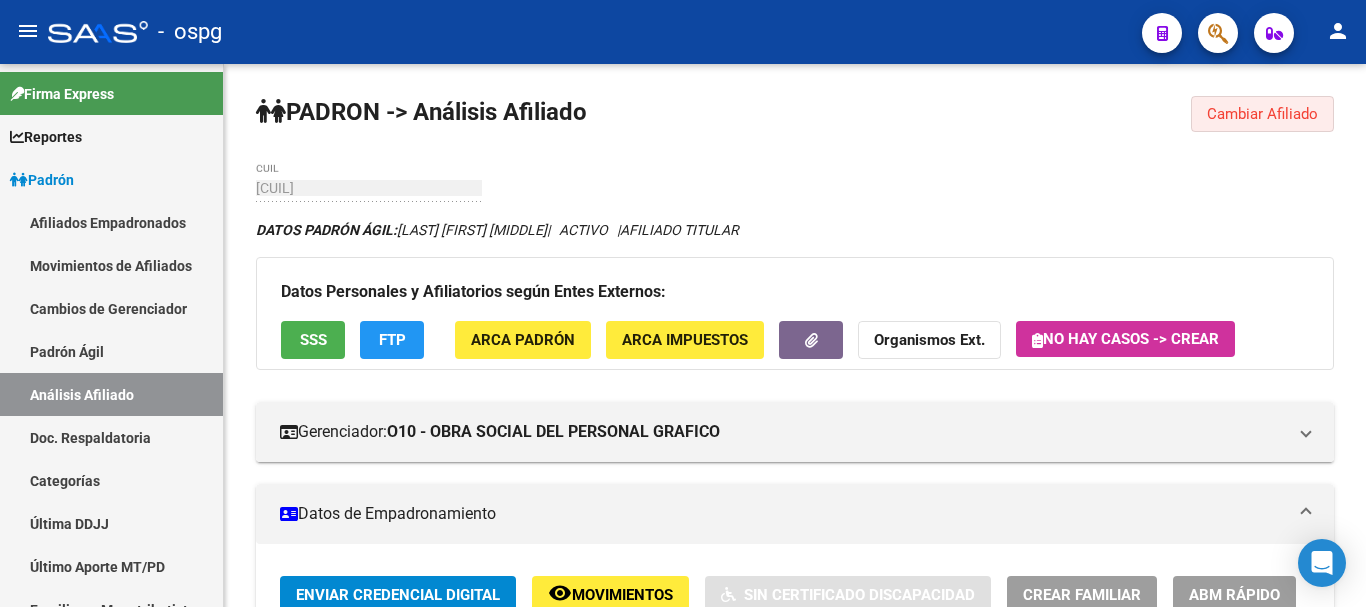 click on "Cambiar Afiliado" 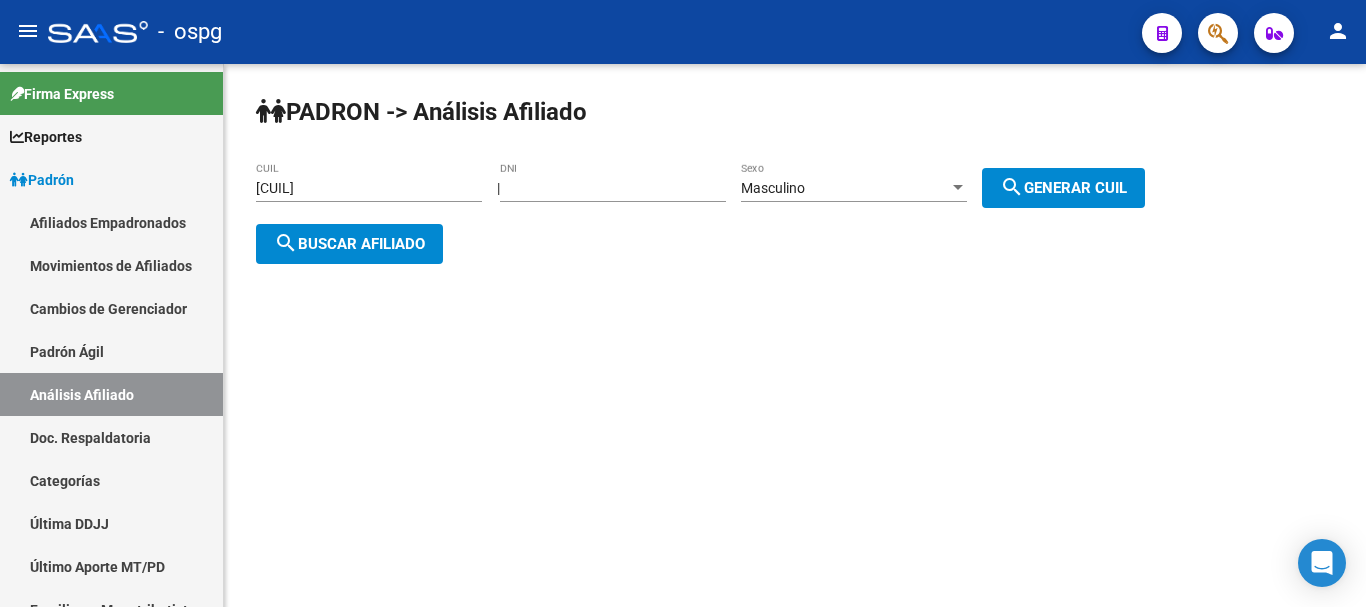 click on "[CUIL]" at bounding box center [369, 188] 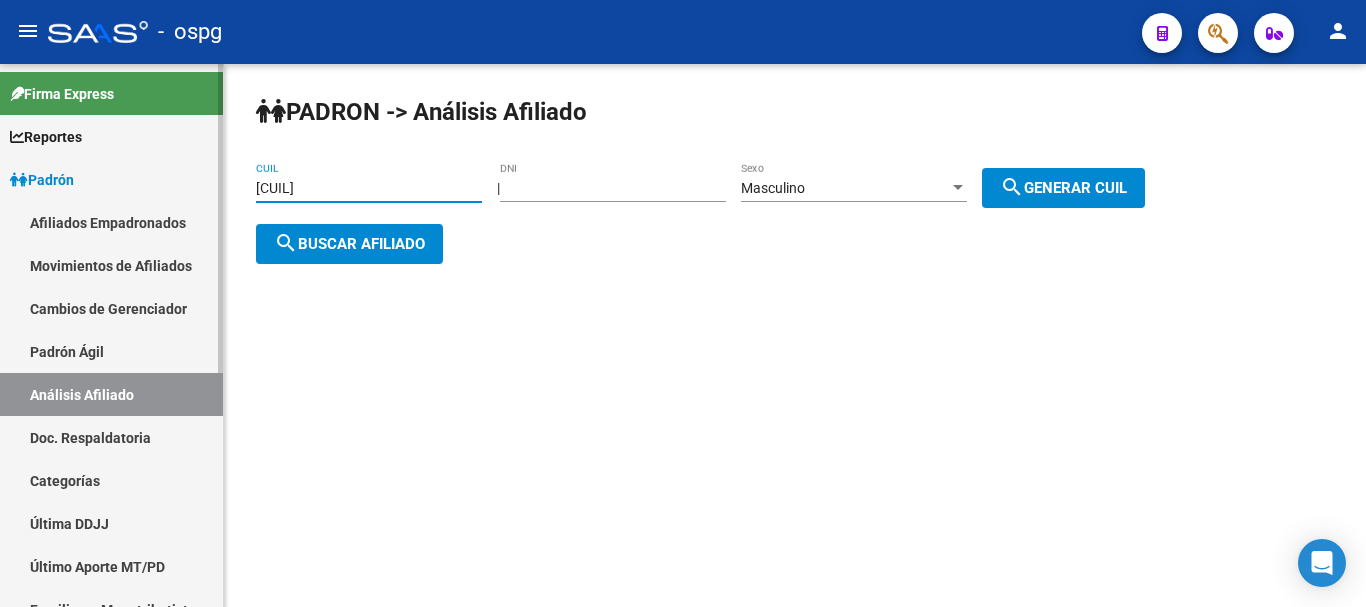 drag, startPoint x: 366, startPoint y: 184, endPoint x: 67, endPoint y: 199, distance: 299.376 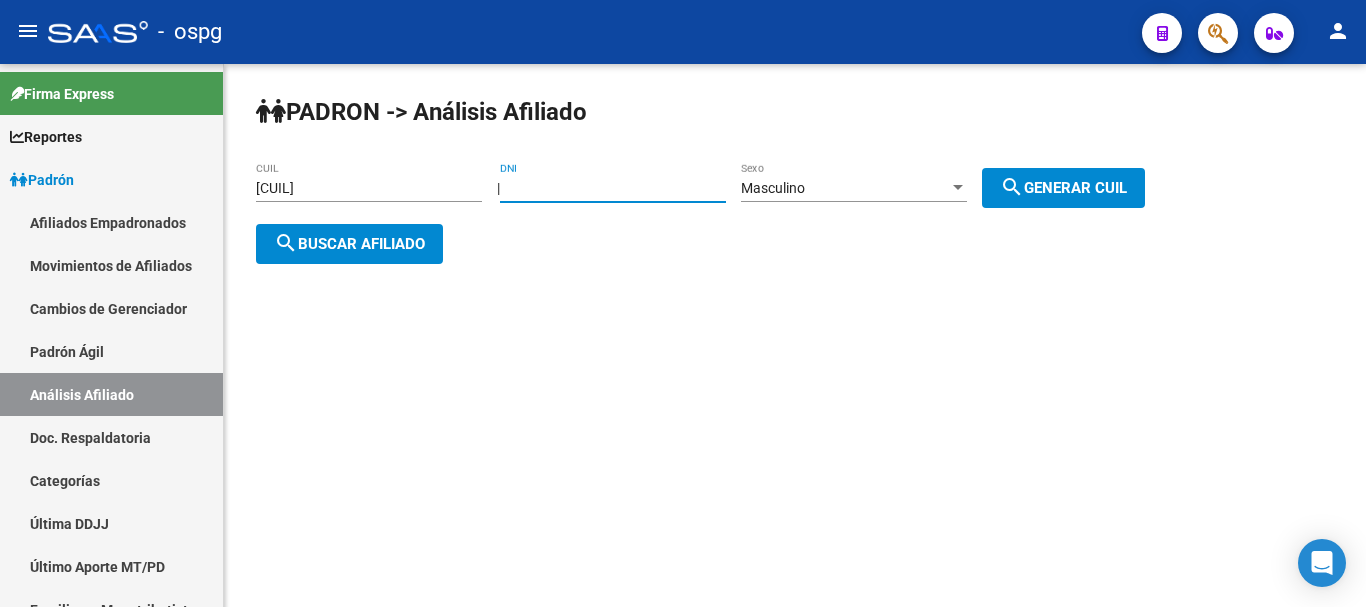 drag, startPoint x: 641, startPoint y: 192, endPoint x: 456, endPoint y: 203, distance: 185.32674 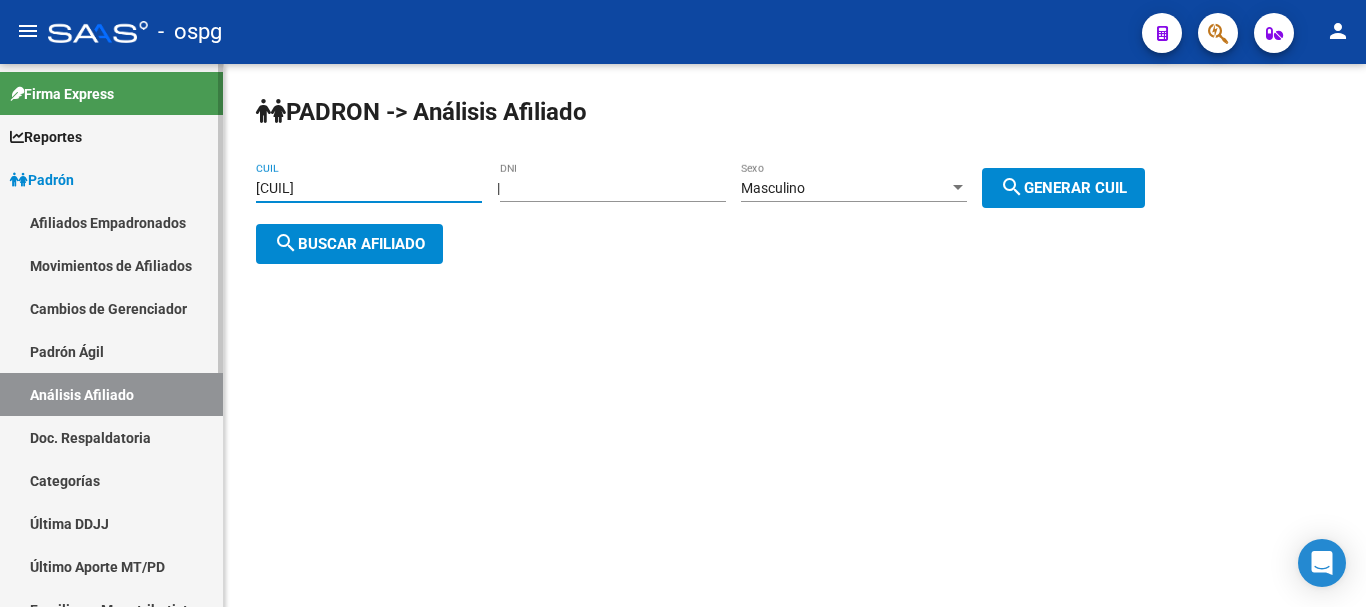 drag, startPoint x: 441, startPoint y: 182, endPoint x: 65, endPoint y: 187, distance: 376.03323 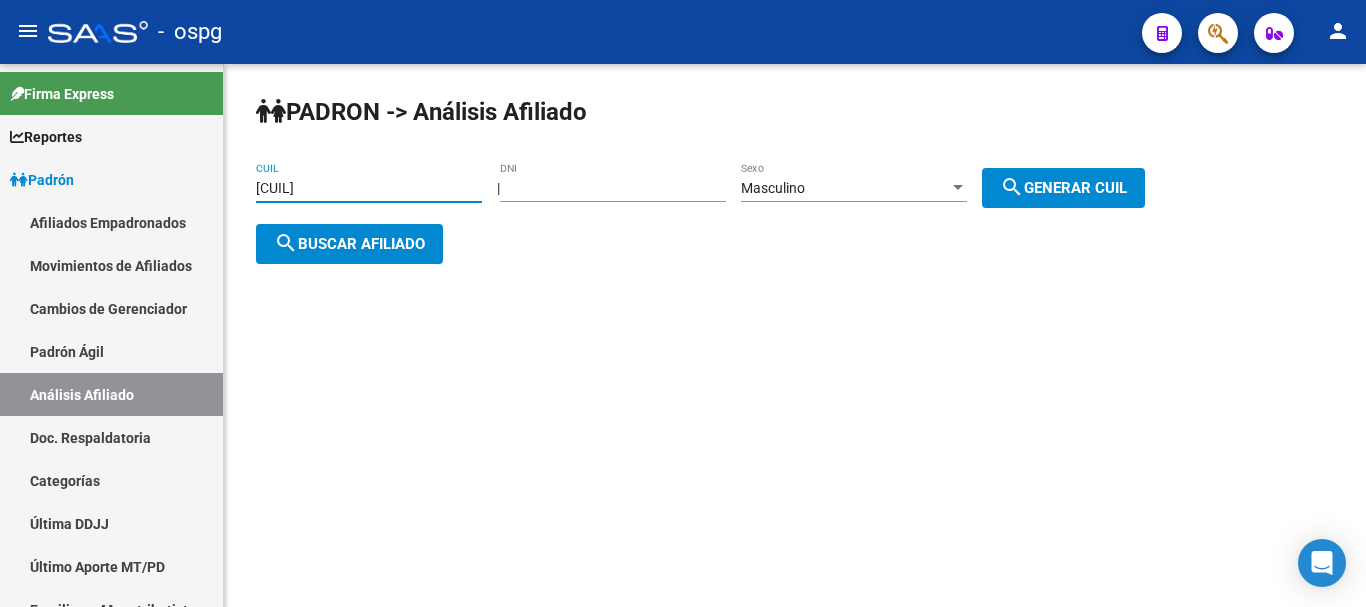 type on "[CUIL]" 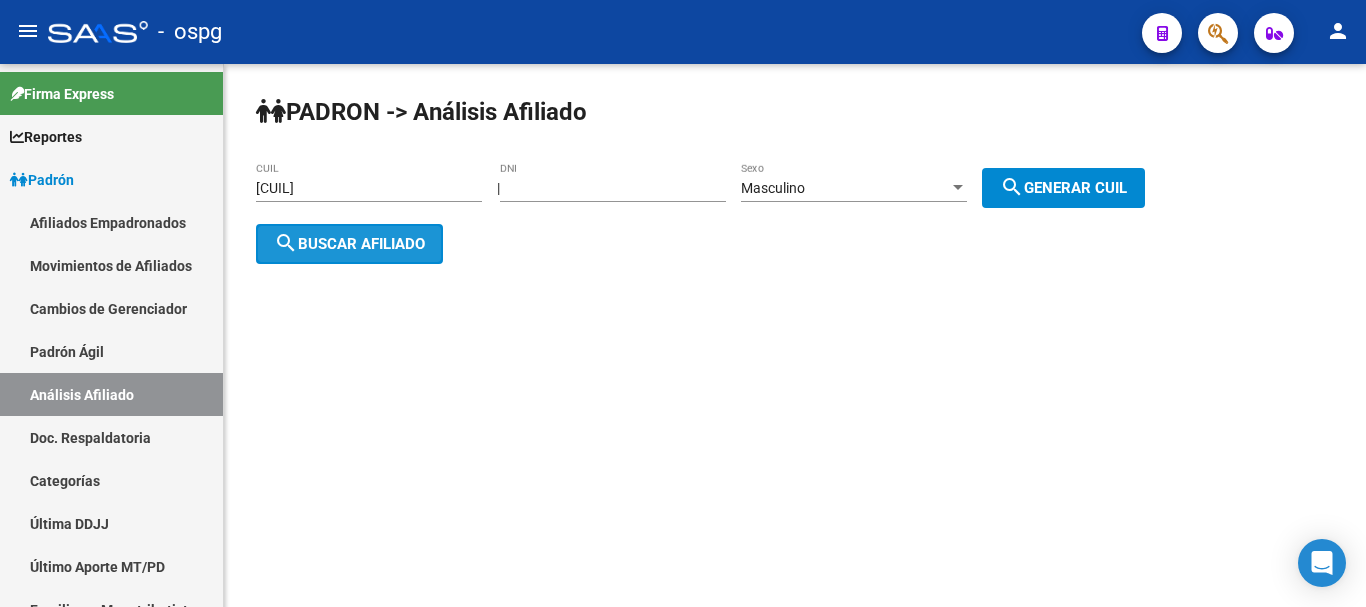 click on "search  Buscar afiliado" 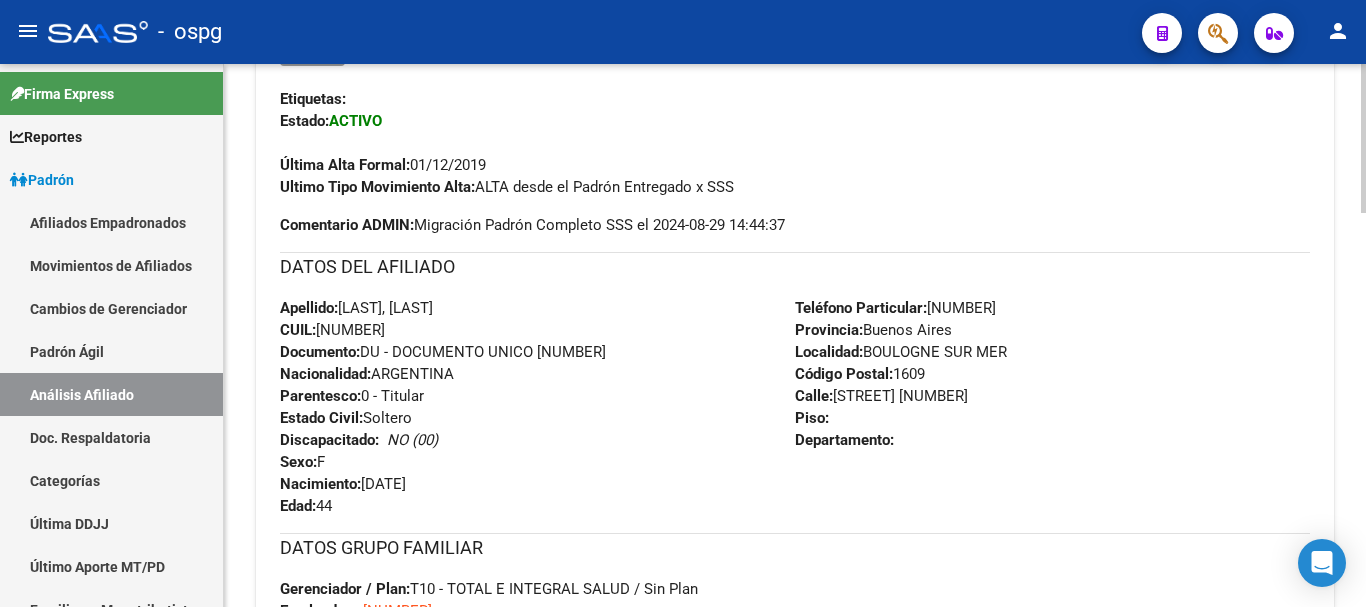 scroll, scrollTop: 57, scrollLeft: 0, axis: vertical 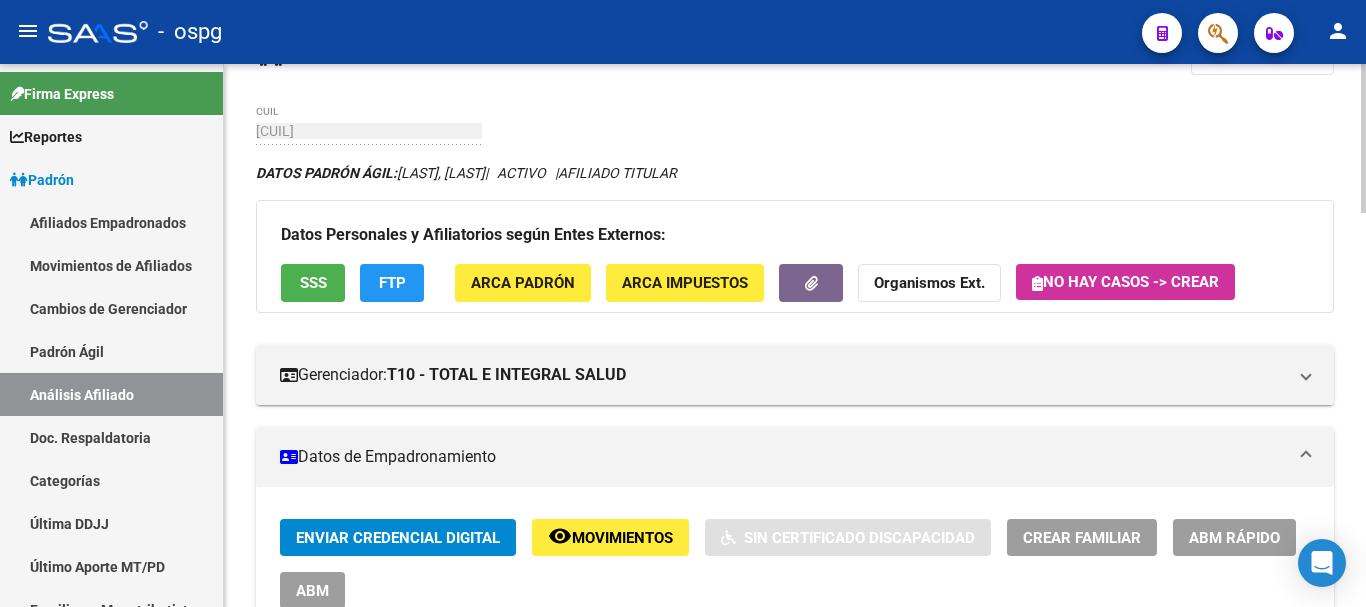 click 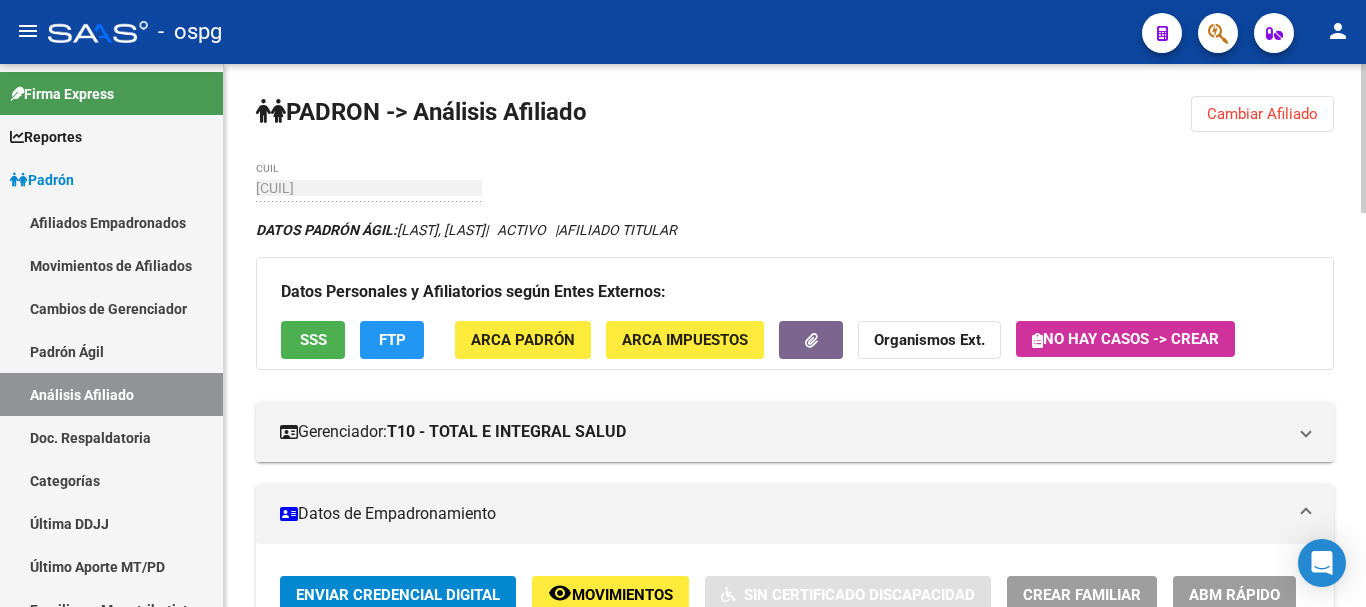 click on "menu -   ospg  person    Firma Express     Reportes Ingresos Devengados Análisis Histórico Detalles Transferencias RG sin DDJJ Detalles por CUIL RG Detalles - MT/PD MT morosos Padrón Traspasos x O.S. Traspasos x Gerenciador Traspasos x Provincia Nuevos Aportantes Métricas - Padrón SSS Métricas - Crecimiento Población    Padrón Afiliados Empadronados Movimientos de Afiliados Cambios de Gerenciador Padrón Ágil Análisis Afiliado Doc. Respaldatoria Categorías Última DDJJ Último Aporte MT/PD Familiares Monotributistas Altas Directas    Integración (discapacidad) Certificado Discapacidad    Fiscalización RG Deuda X Empresa Listado de Empresas Análisis Empresa Actas Ingresos Percibidos Ingresos Percibidos Prorrateado x CUIL Cheques en Cartera Cheques rebotados sin cambiar ABM - Grupos de Fiscalizadores ABM - Fiscalizadores DDJJ Sospechosas    Casos / Tickets Casos Casos Movimientos Comentarios Documentación Adj.    Explorador de Archivos ARCA DDJJ / Nóminas Detalles Transferencias Detalles" 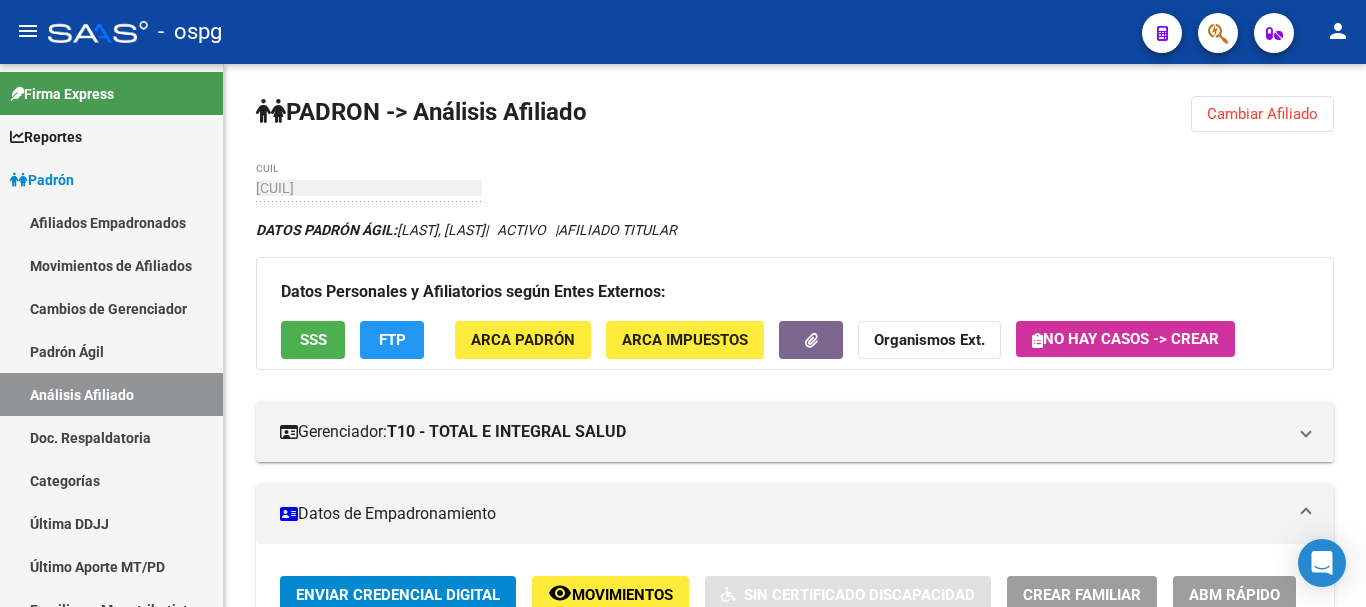 drag, startPoint x: 1235, startPoint y: 115, endPoint x: 1217, endPoint y: 118, distance: 18.248287 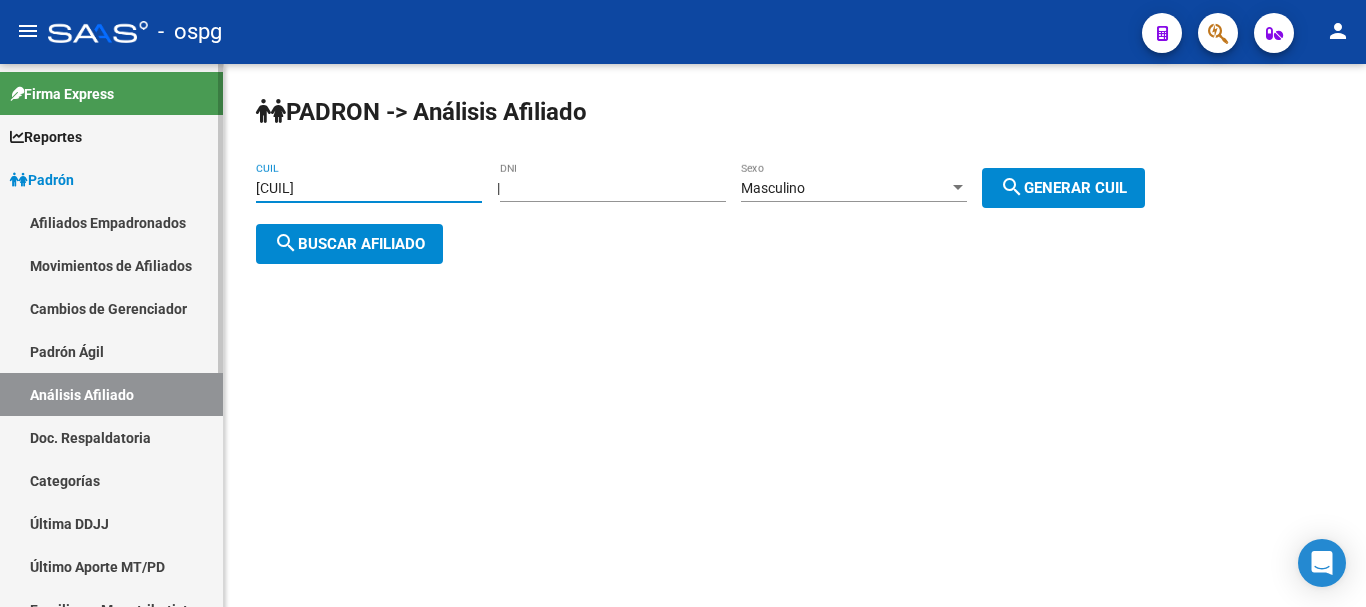 drag, startPoint x: 460, startPoint y: 193, endPoint x: 0, endPoint y: 193, distance: 460 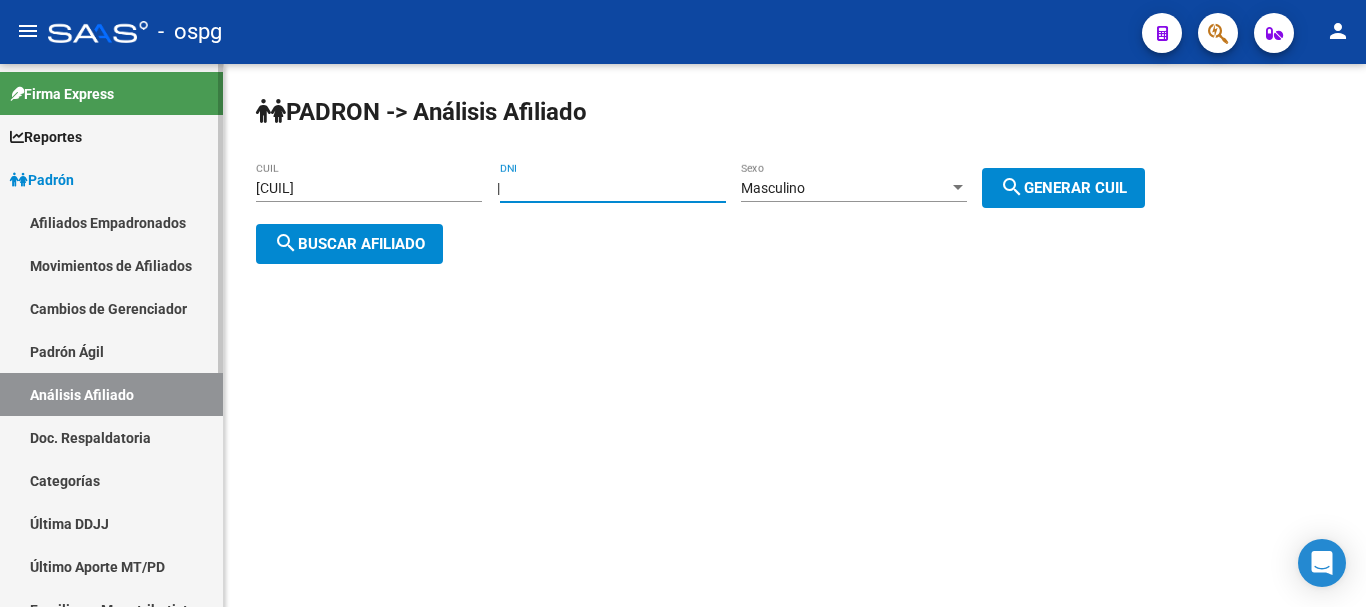 drag, startPoint x: 681, startPoint y: 195, endPoint x: 180, endPoint y: 193, distance: 501.004 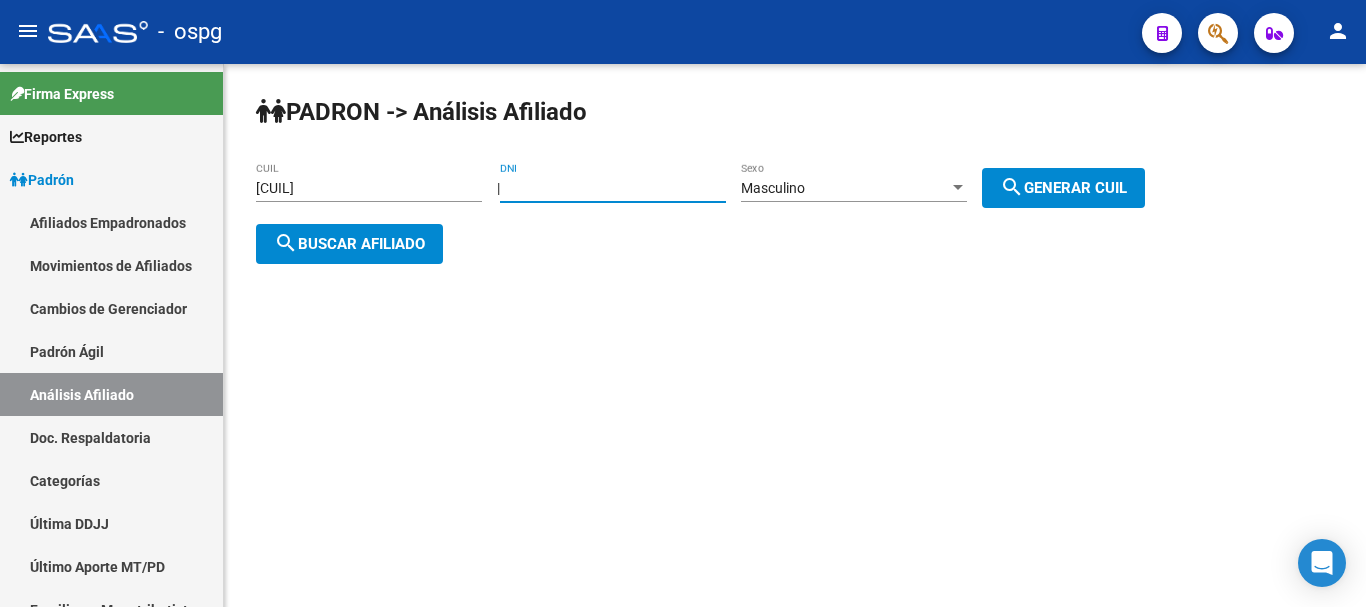 type on "[NUMBER]" 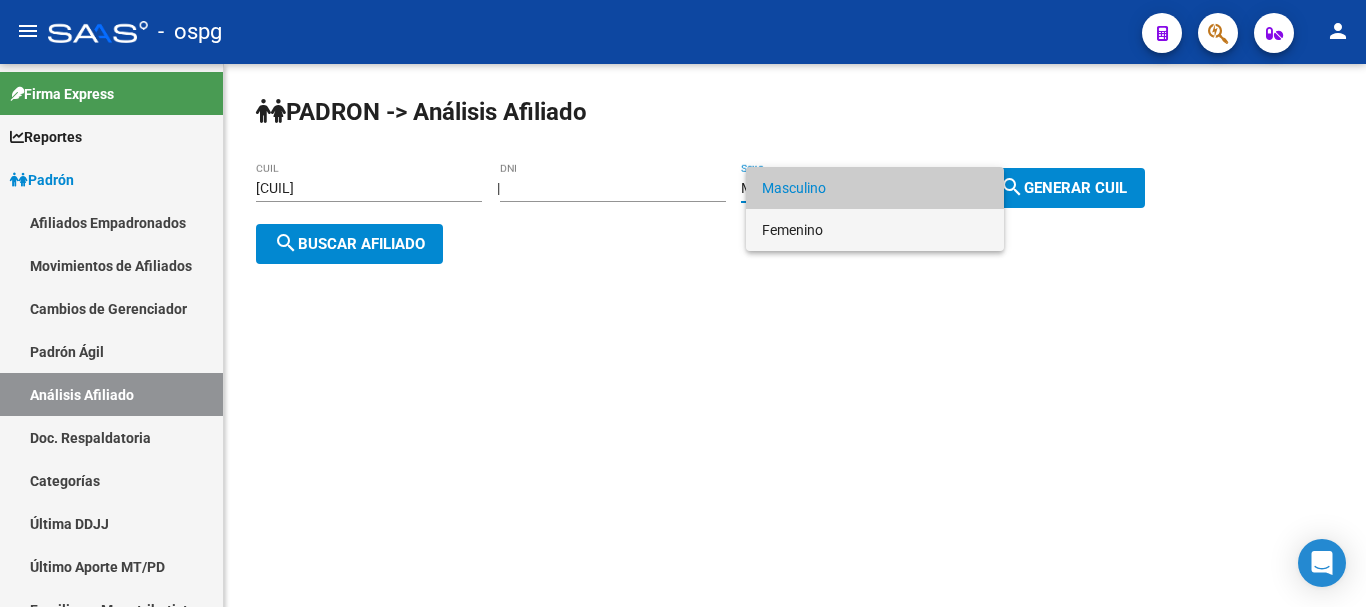 click on "Femenino" at bounding box center [875, 230] 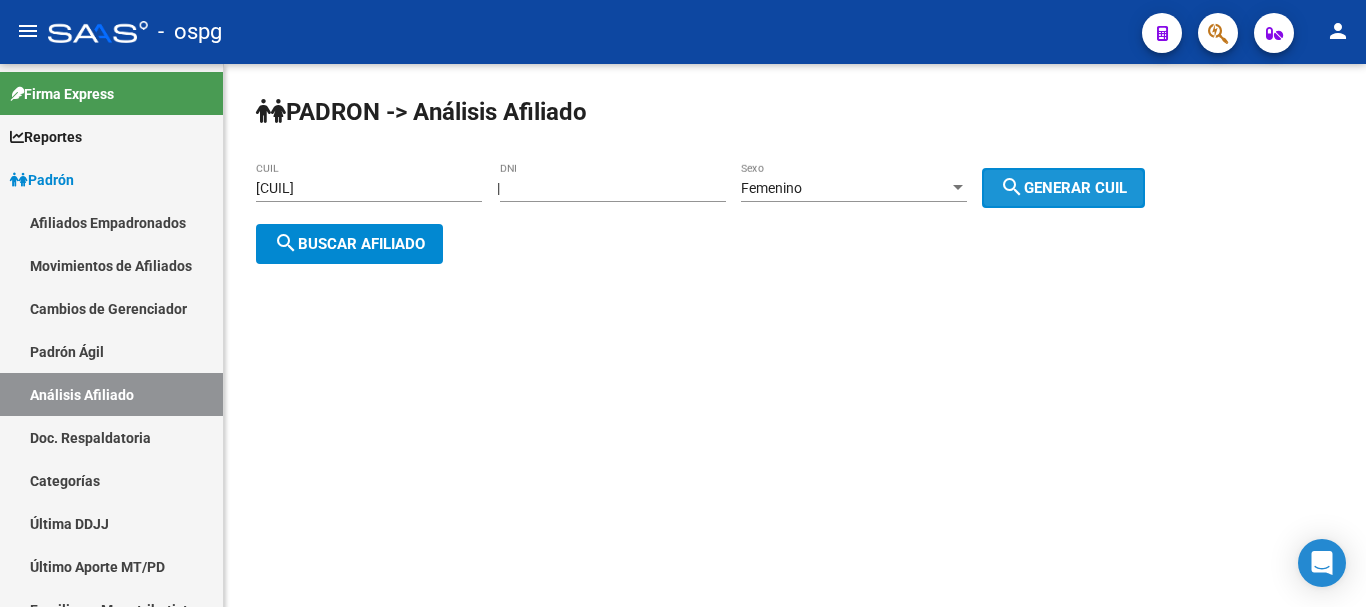 click on "search  Generar CUIL" 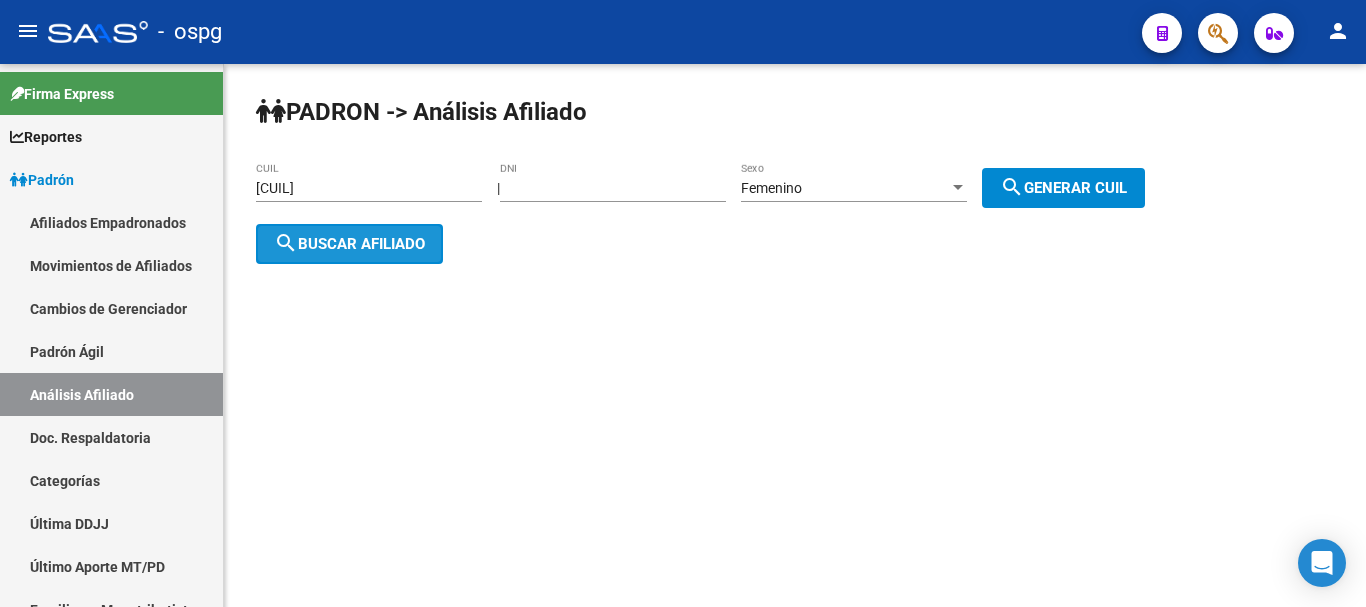 click on "search  Buscar afiliado" 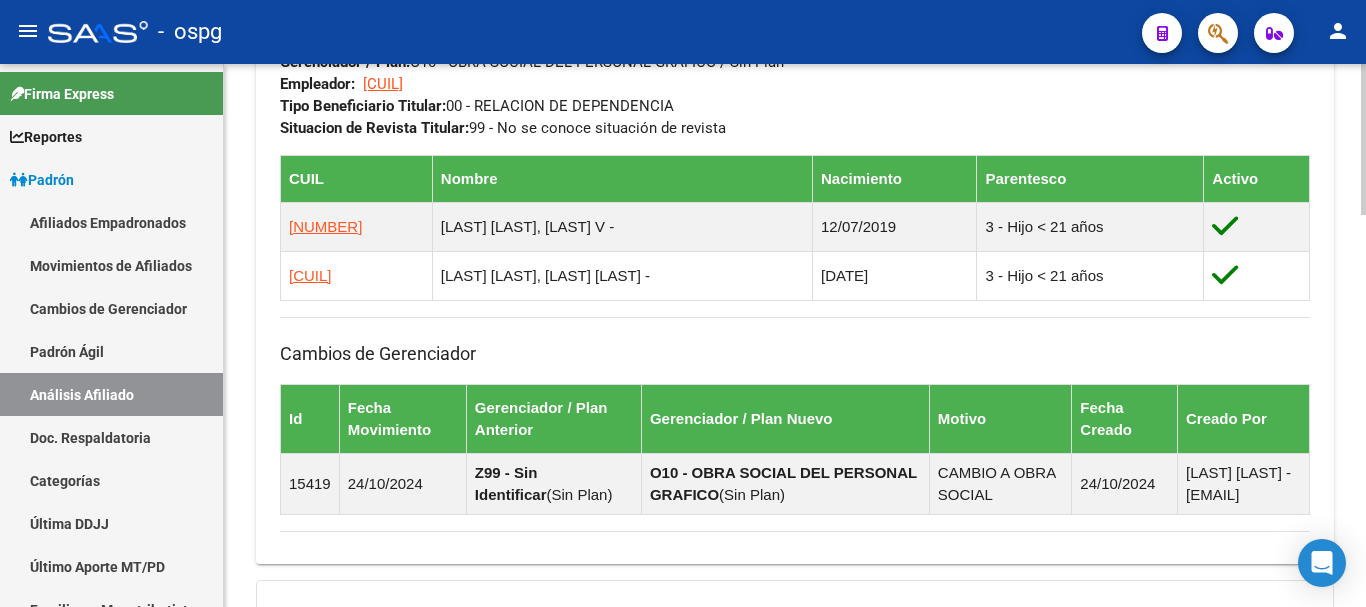 scroll, scrollTop: 1412, scrollLeft: 0, axis: vertical 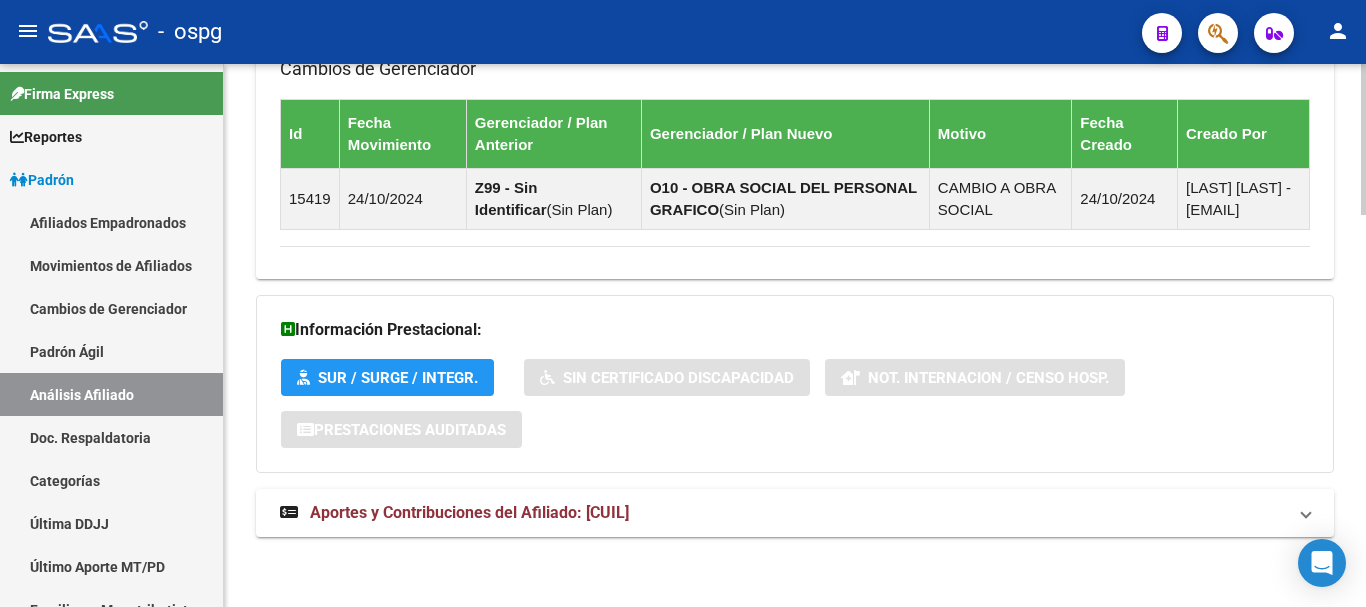 click 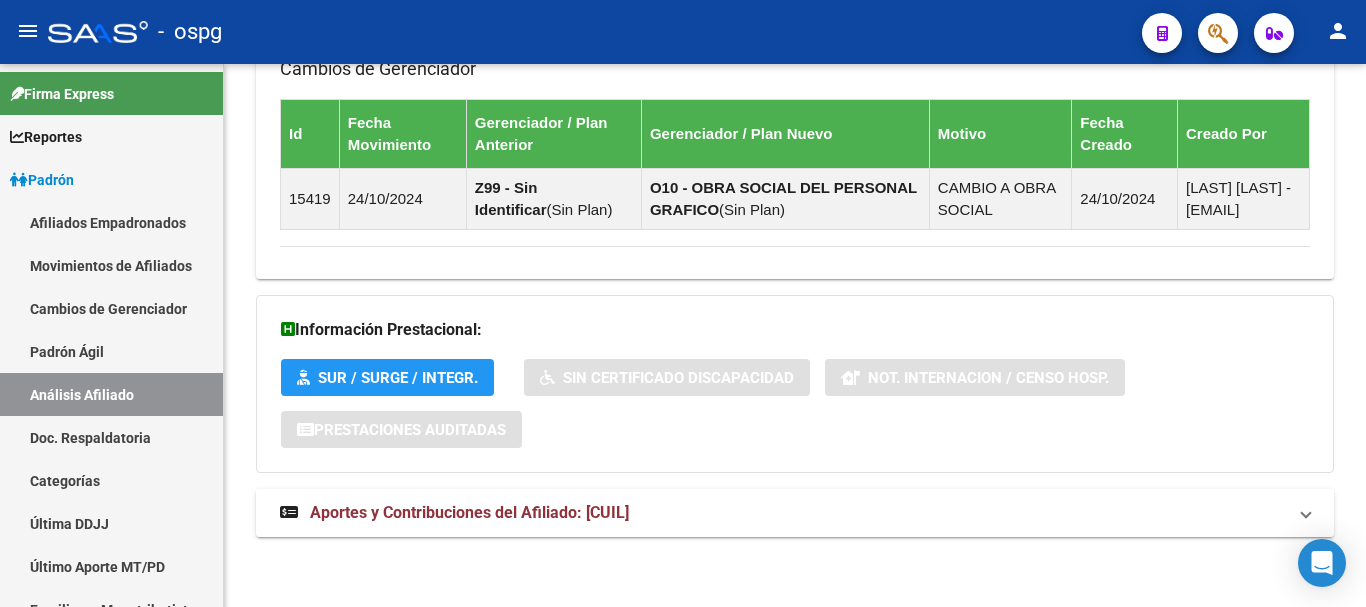 click on "Aportes y Contribuciones del Afiliado: [CUIL]" at bounding box center [795, 513] 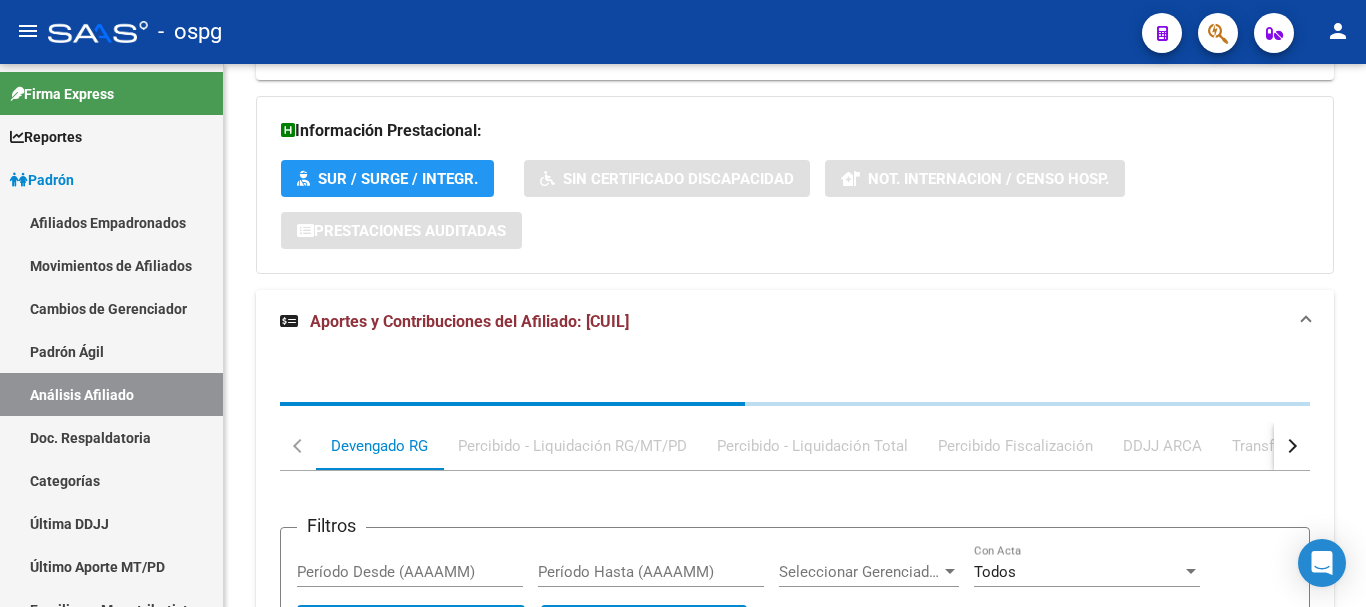 scroll, scrollTop: 1629, scrollLeft: 0, axis: vertical 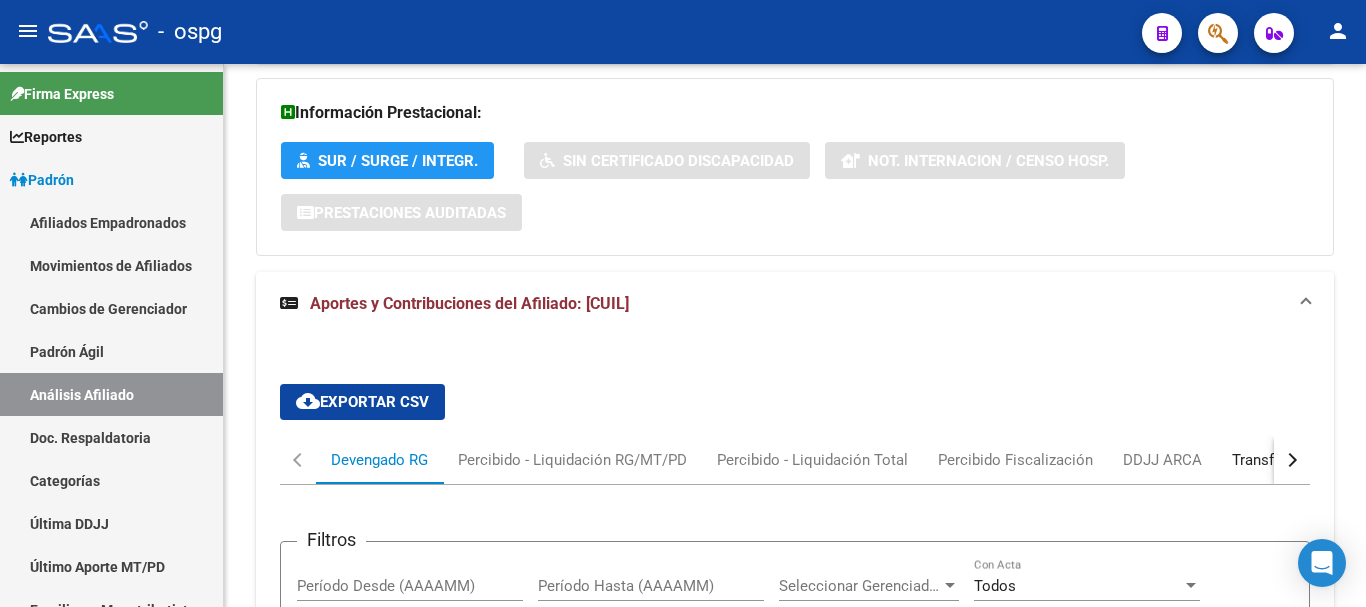 click on "Transferencias ARCA" at bounding box center [1303, 460] 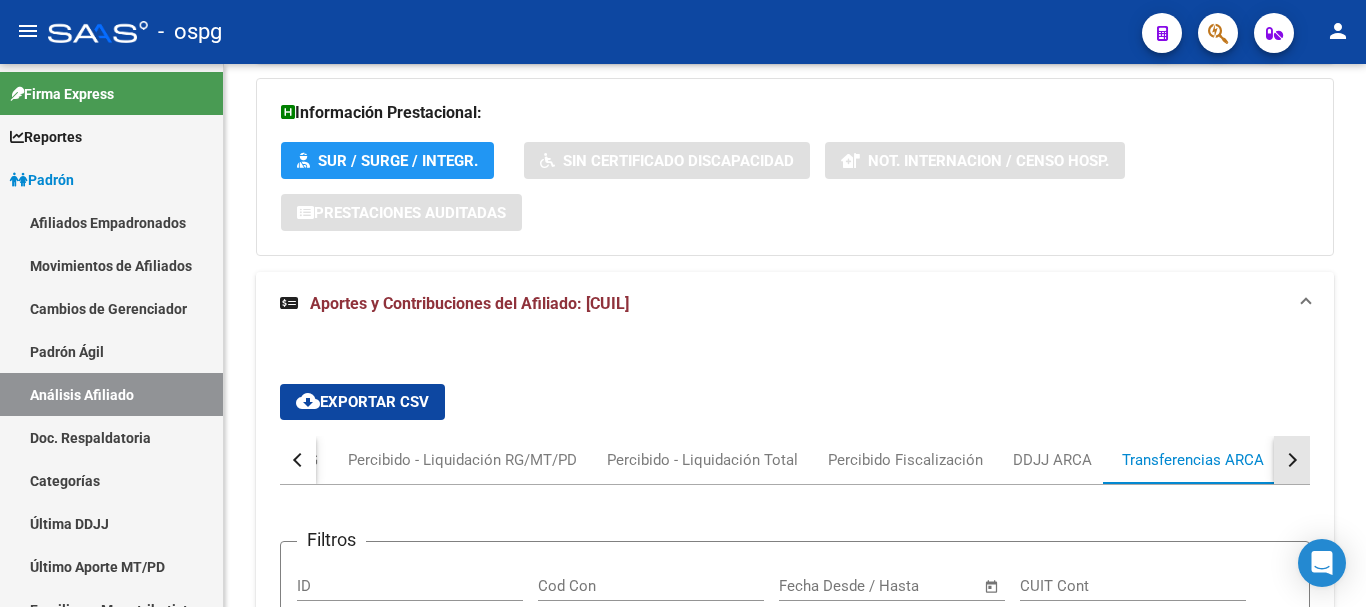 click at bounding box center [1292, 460] 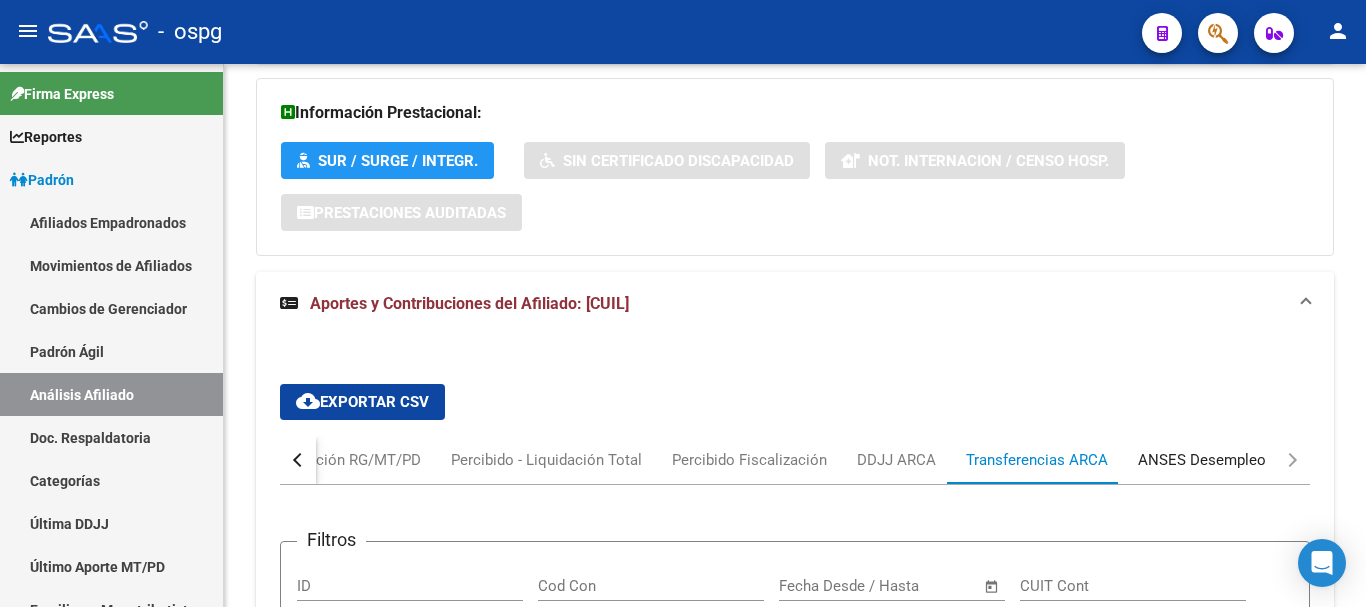 click on "ANSES Desempleo" at bounding box center [1202, 460] 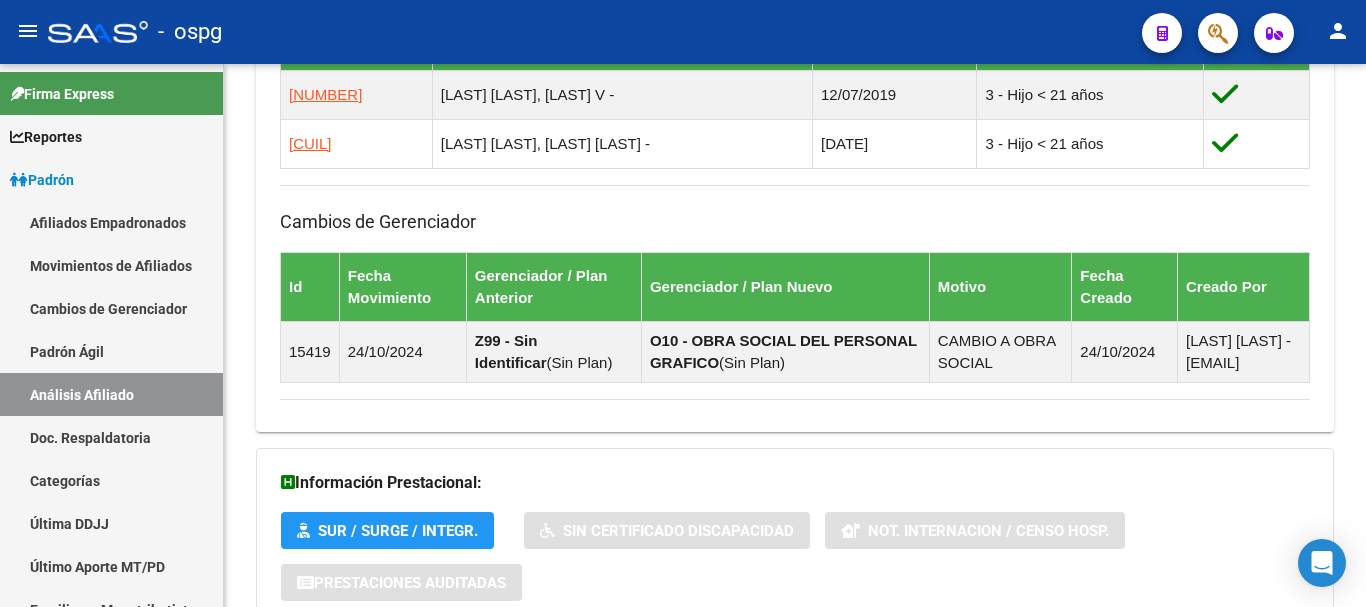 scroll, scrollTop: 1112, scrollLeft: 0, axis: vertical 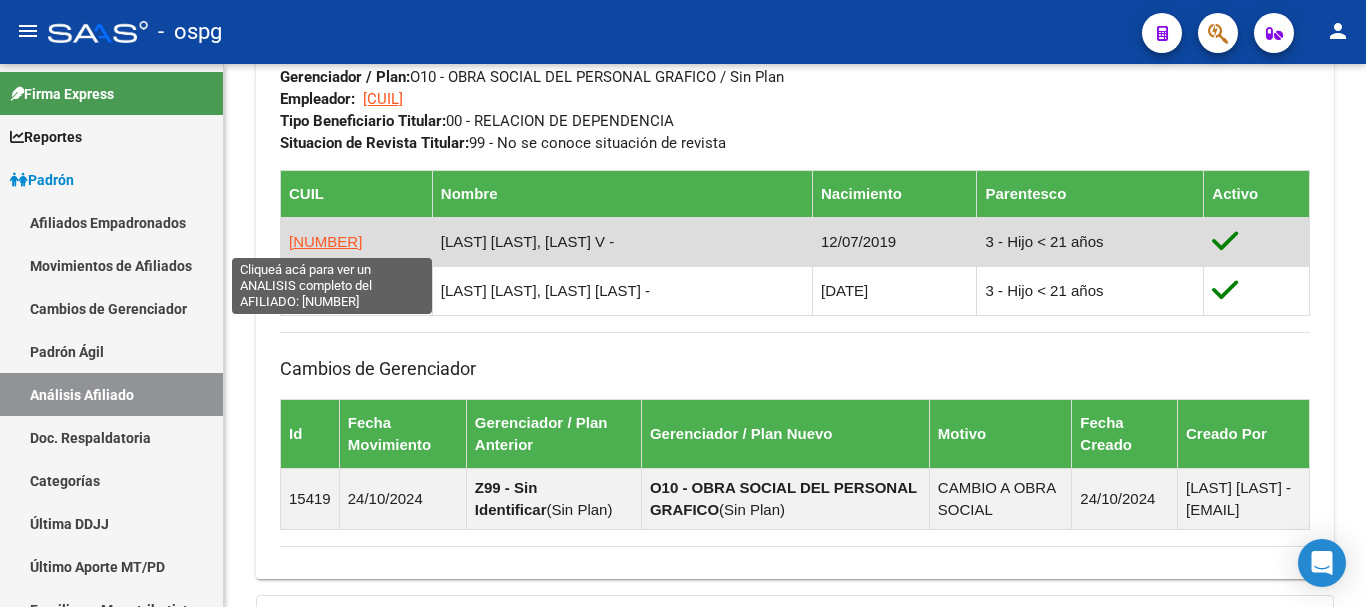 click on "[NUMBER]" at bounding box center (325, 241) 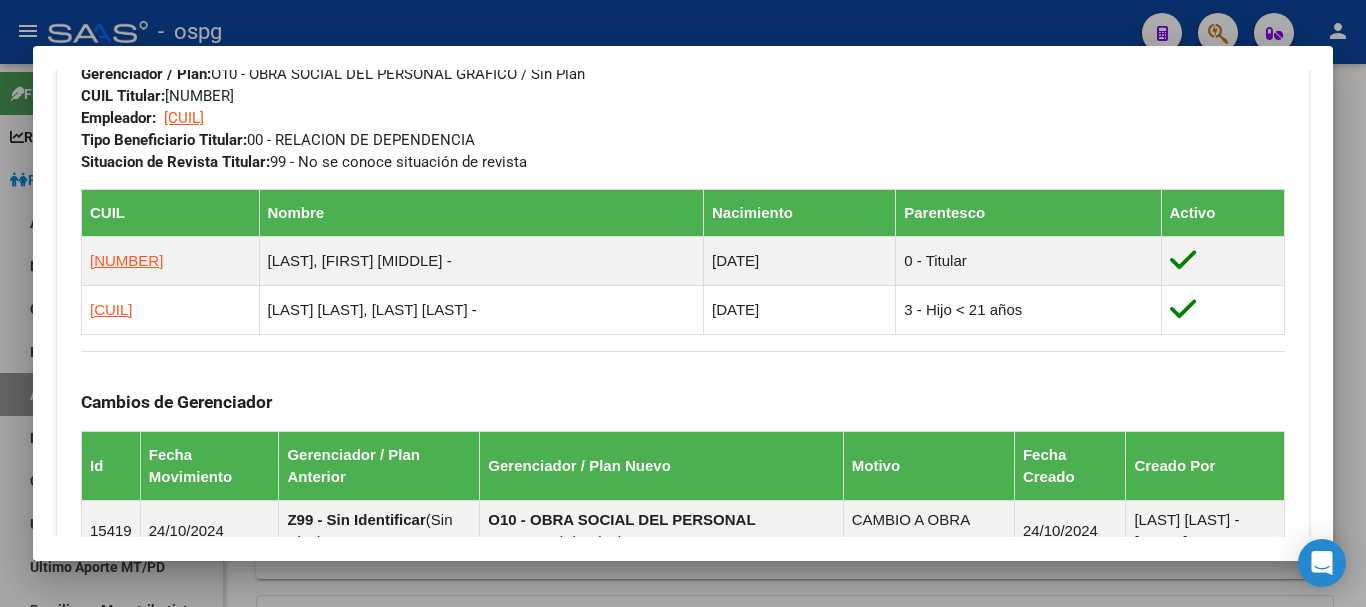 scroll, scrollTop: 1384, scrollLeft: 0, axis: vertical 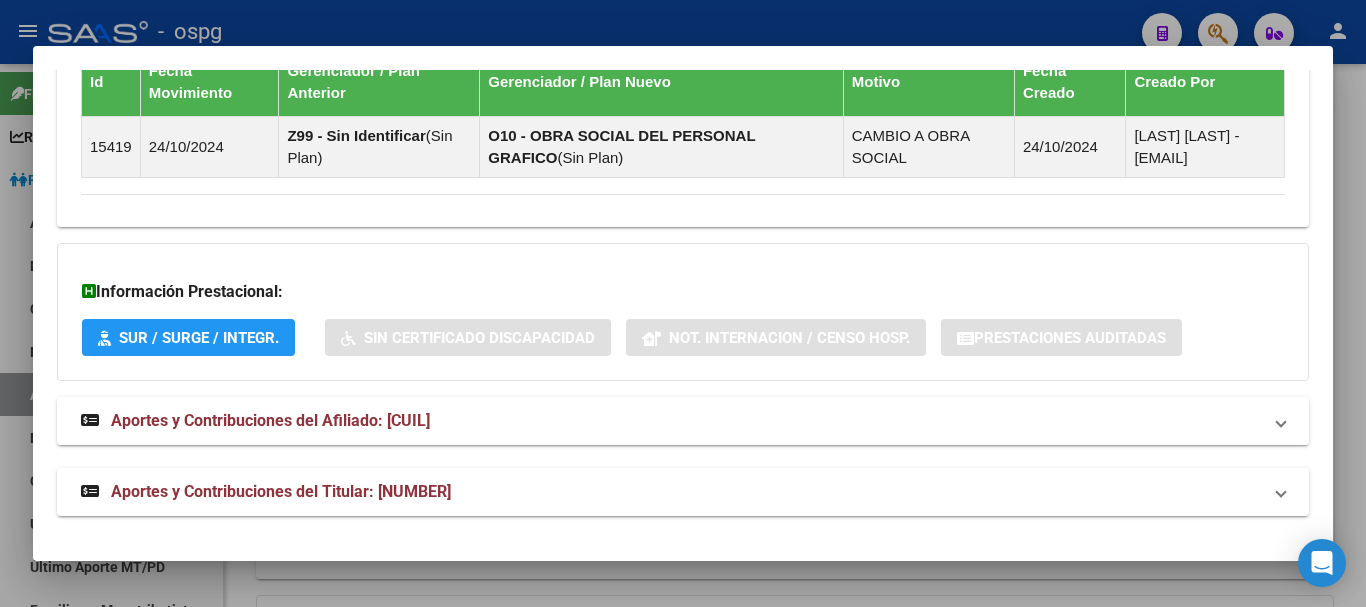 click on "Aportes y Contribuciones del Afiliado: [CUIL]" at bounding box center (683, 421) 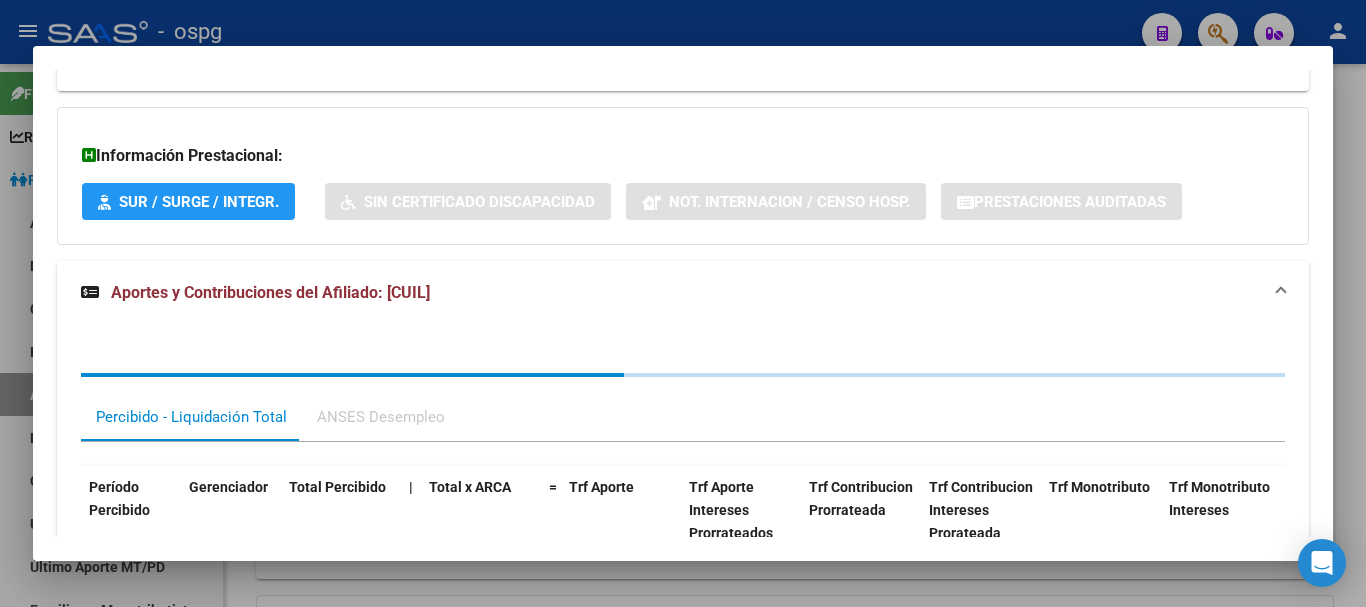 scroll, scrollTop: 1584, scrollLeft: 0, axis: vertical 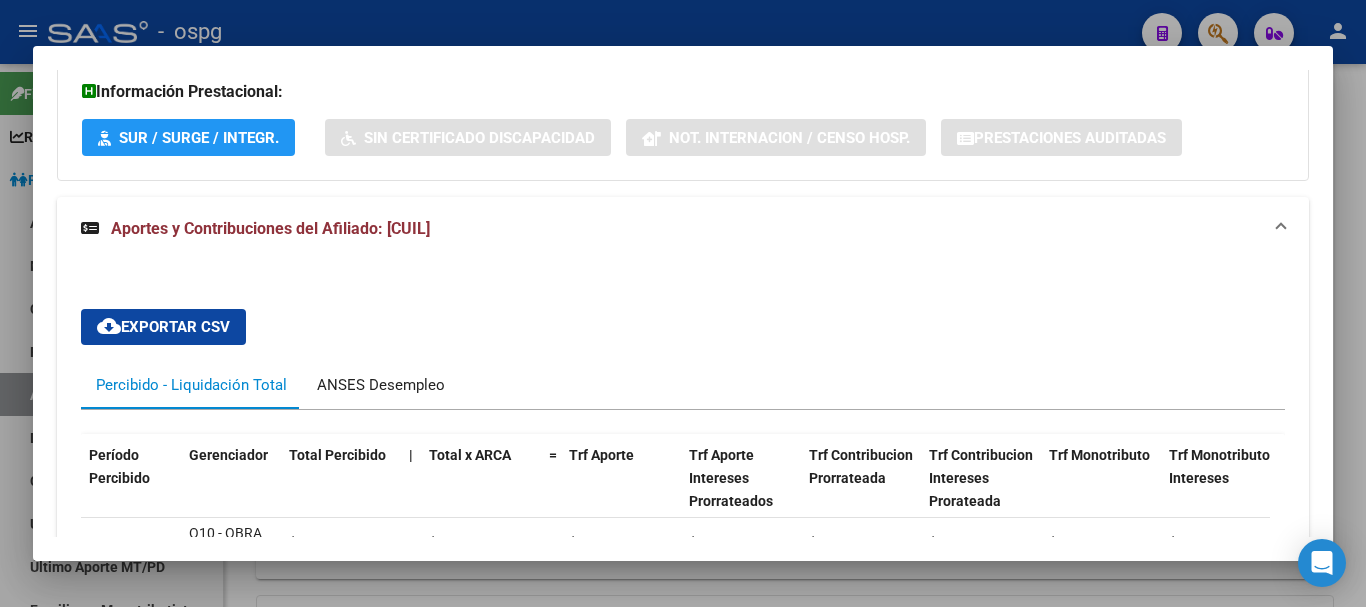 click on "ANSES Desempleo" at bounding box center [381, 385] 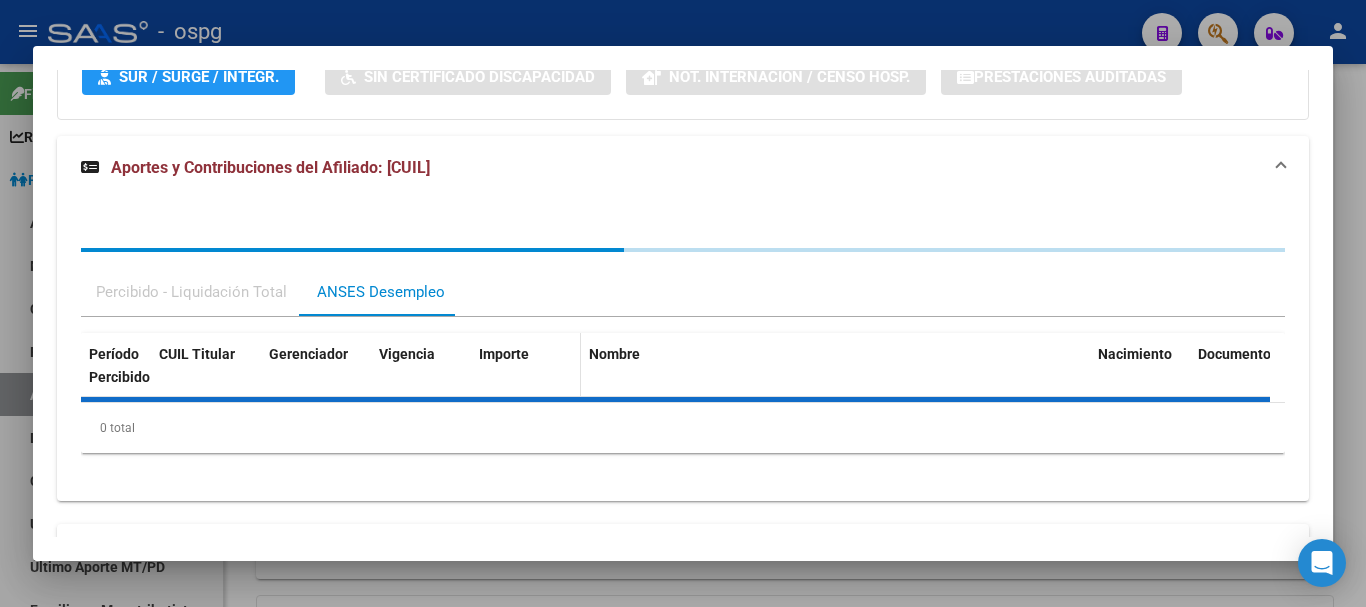 scroll, scrollTop: 1702, scrollLeft: 0, axis: vertical 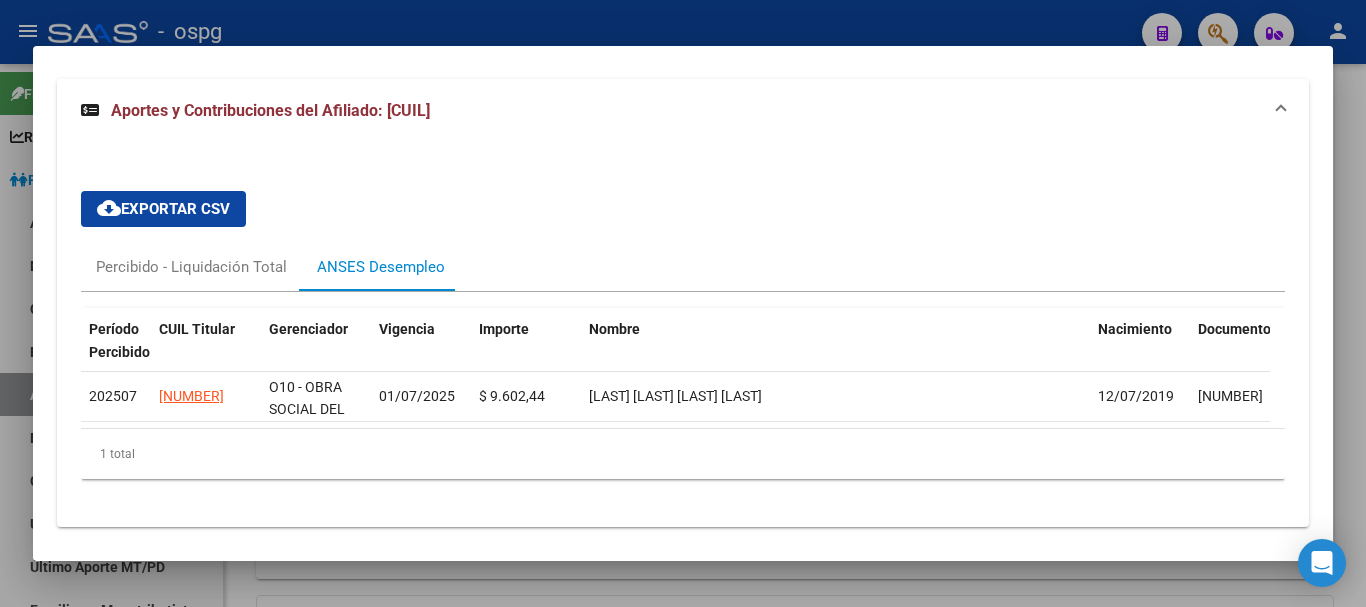 click at bounding box center (683, 303) 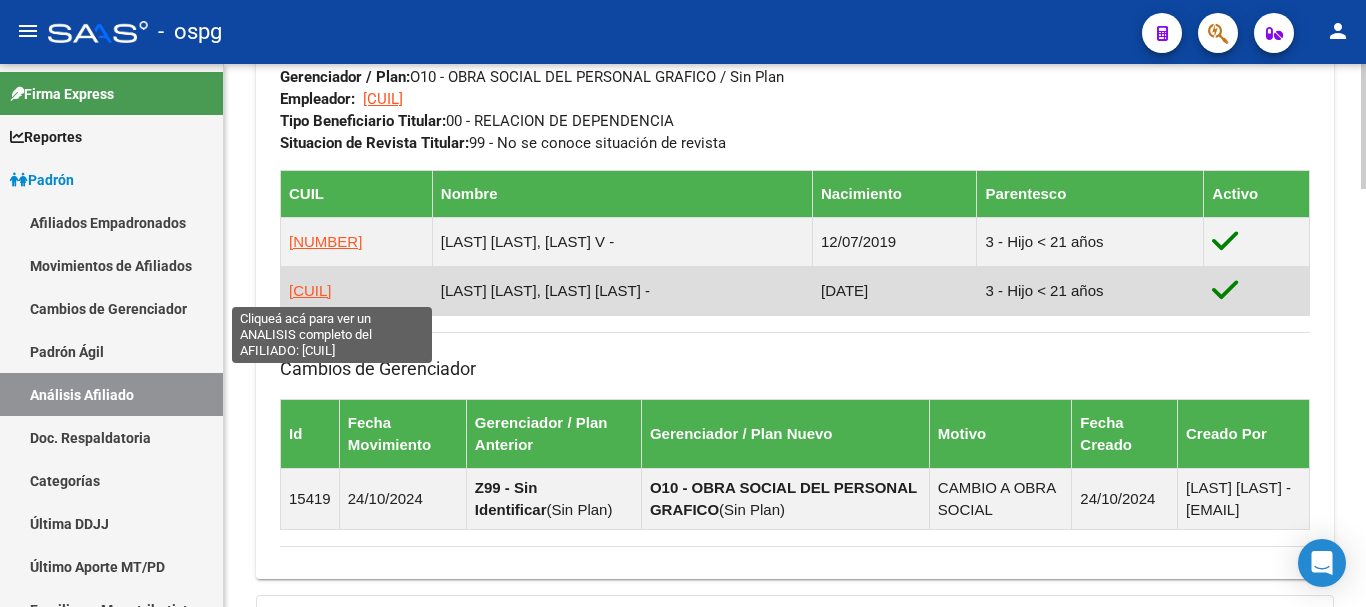 click on "[CUIL]" at bounding box center (310, 290) 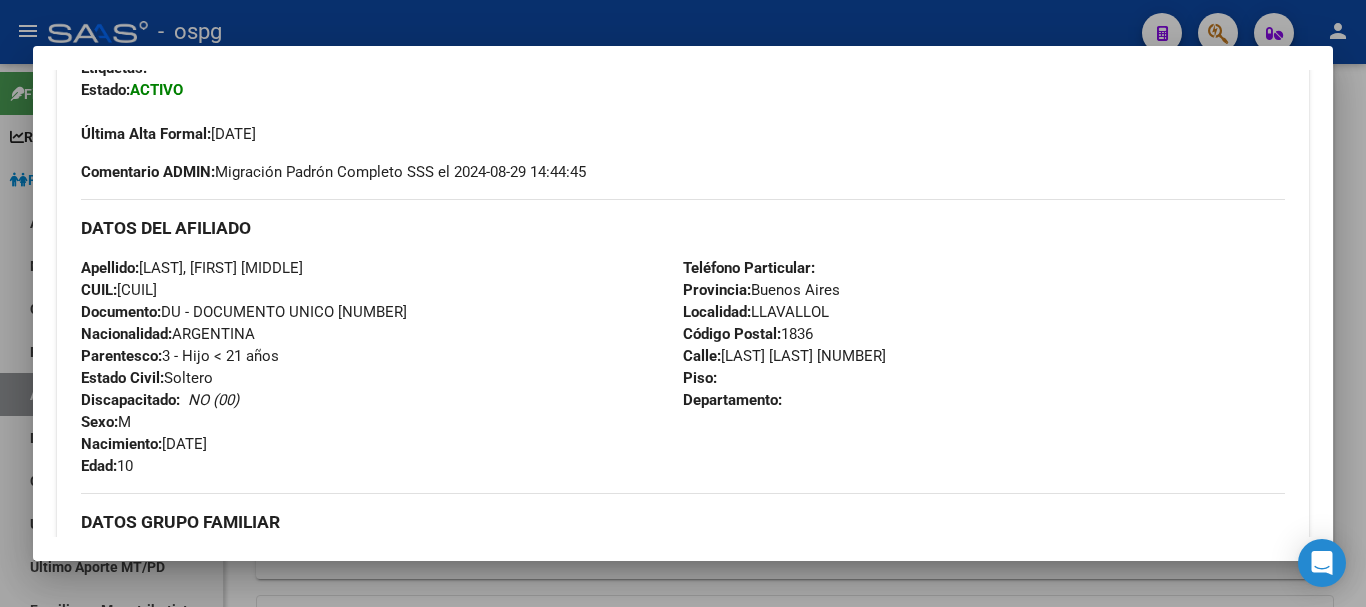 scroll, scrollTop: 1384, scrollLeft: 0, axis: vertical 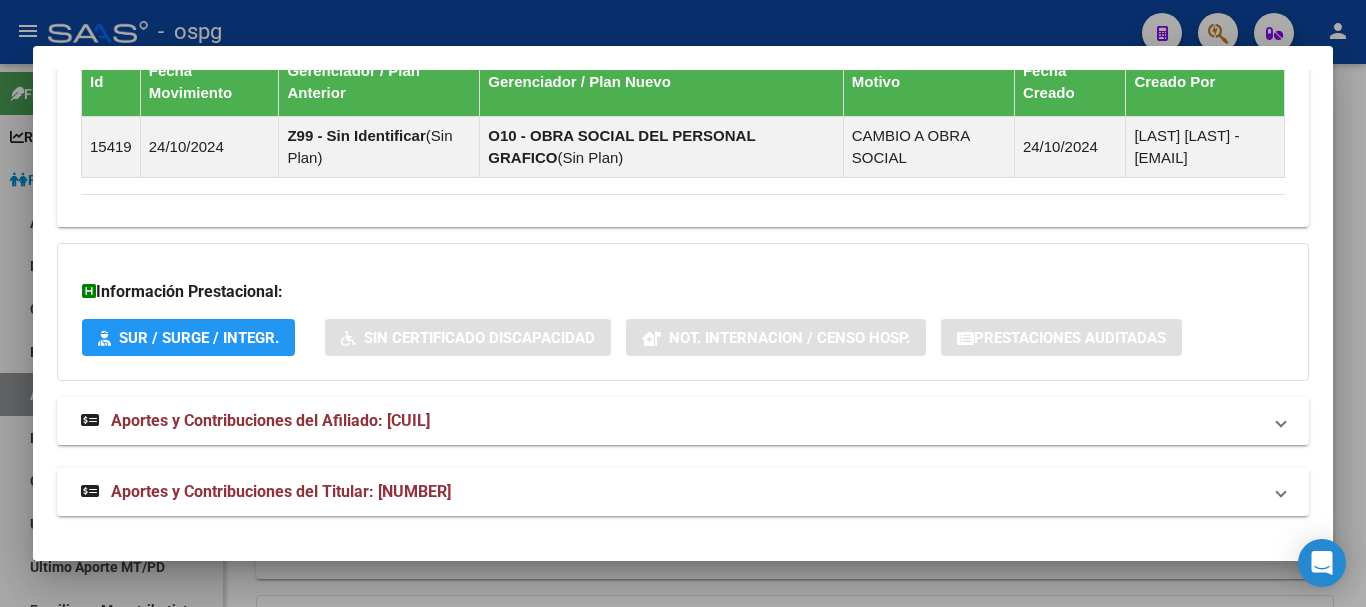 click on "Aportes y Contribuciones del Afiliado: [CUIL]" at bounding box center (671, 421) 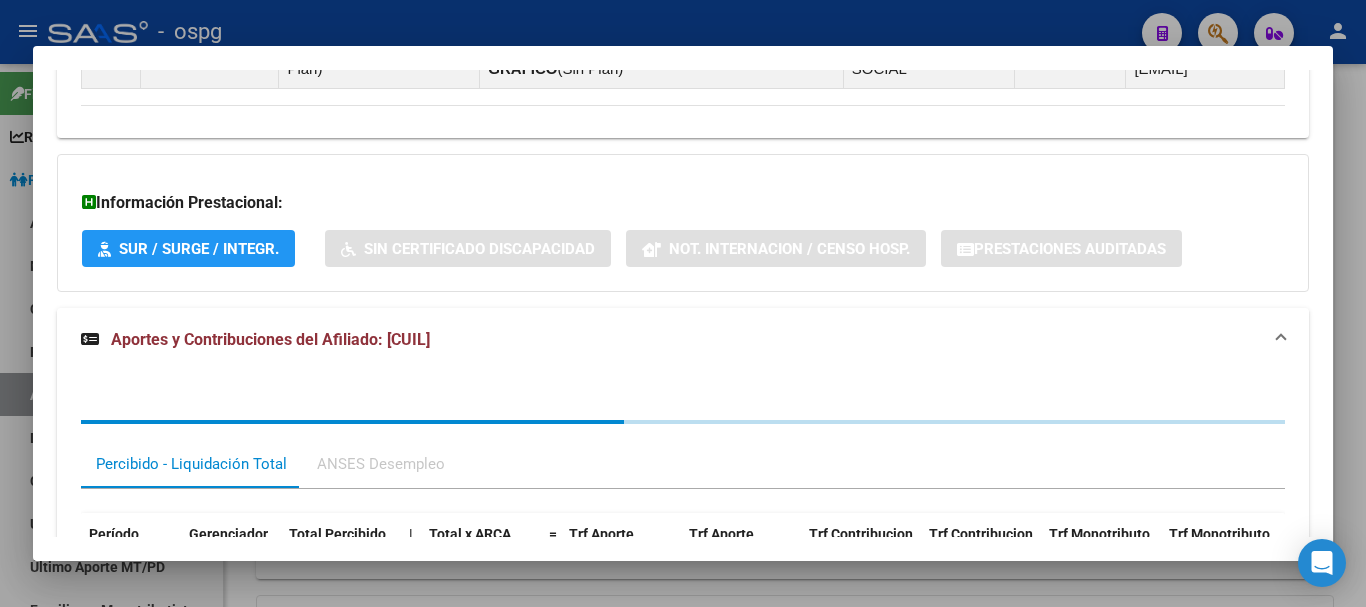 scroll, scrollTop: 1501, scrollLeft: 0, axis: vertical 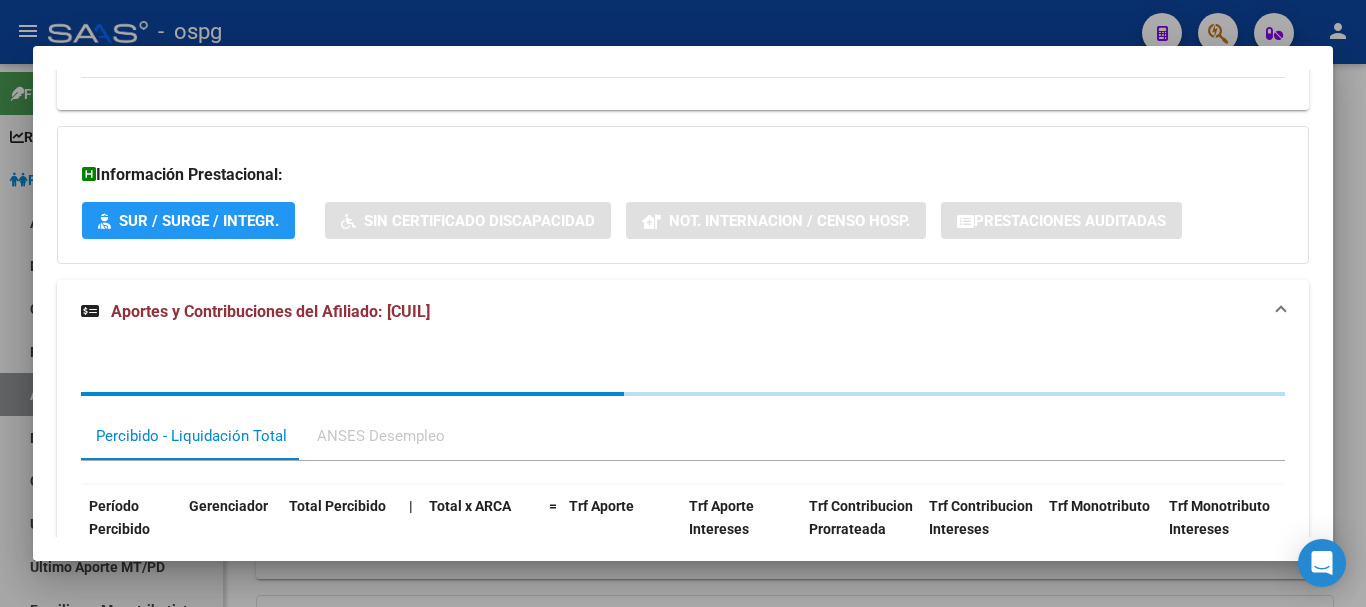 click on "ANSES Desempleo" at bounding box center (381, 436) 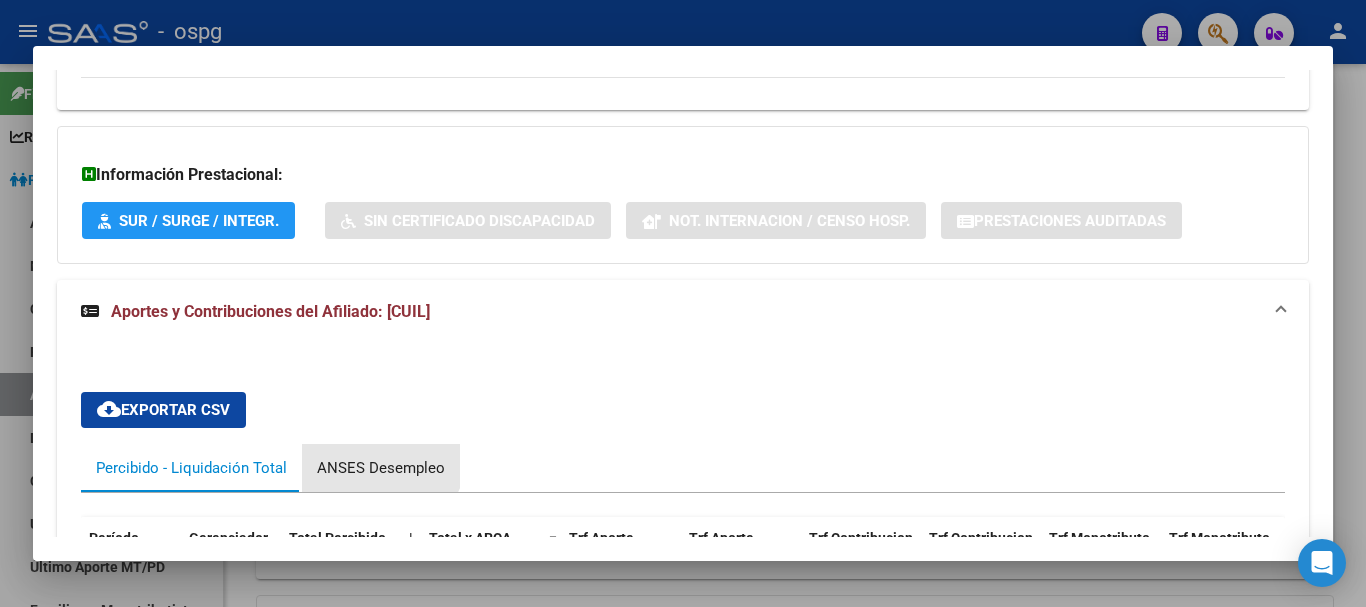 drag, startPoint x: 368, startPoint y: 447, endPoint x: 360, endPoint y: 461, distance: 16.124516 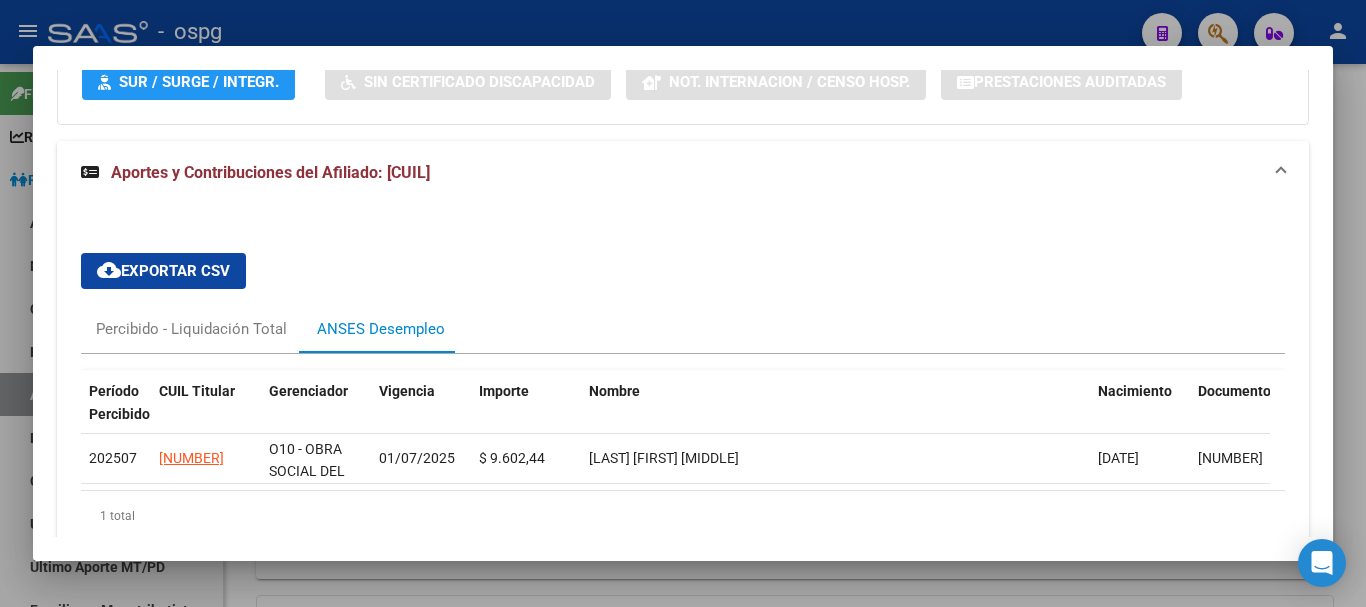 scroll, scrollTop: 1701, scrollLeft: 0, axis: vertical 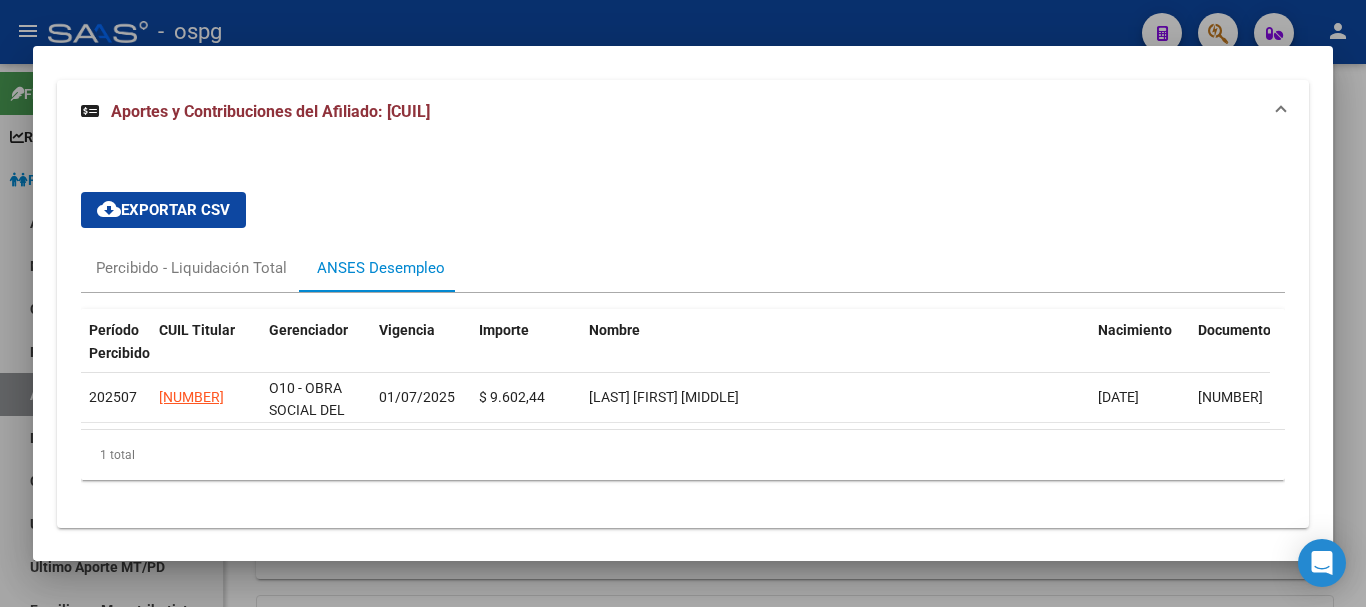 click at bounding box center (683, 303) 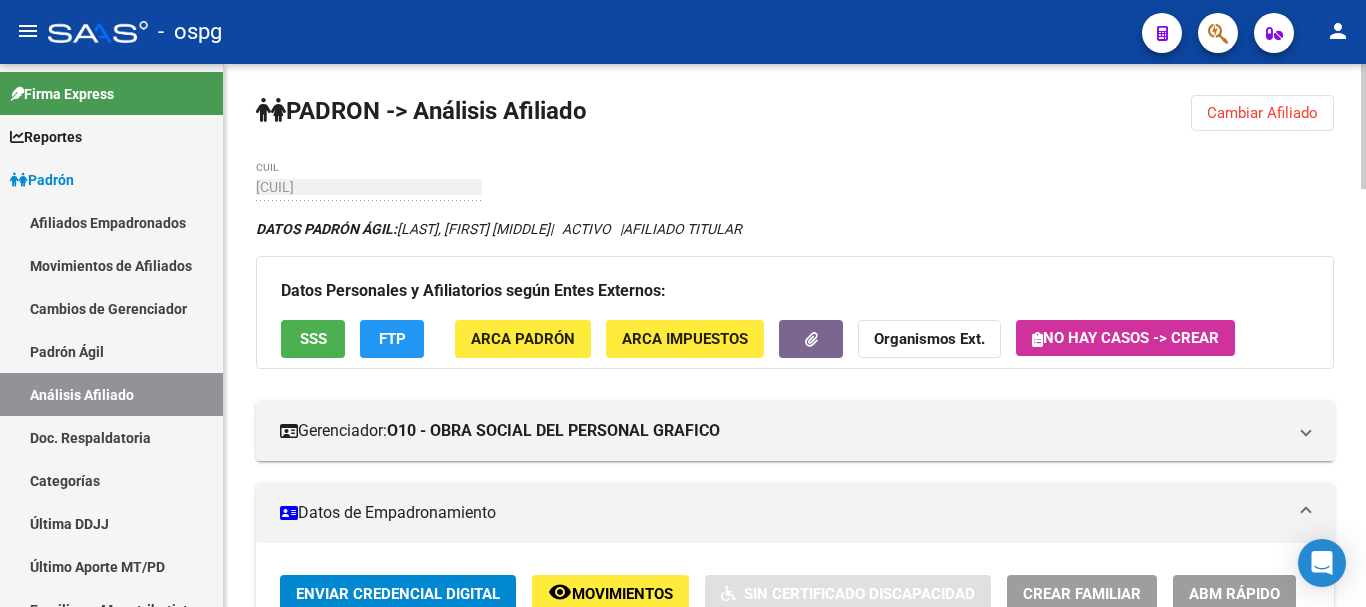 scroll, scrollTop: 0, scrollLeft: 0, axis: both 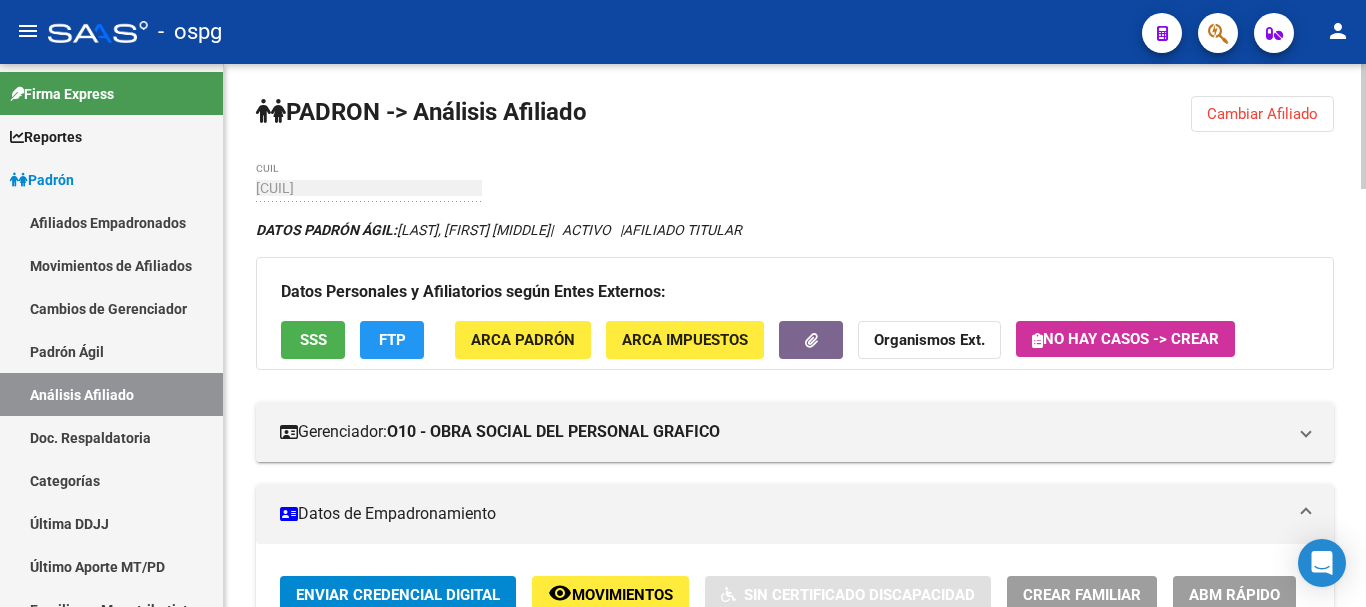 click on "Cambiar Afiliado" 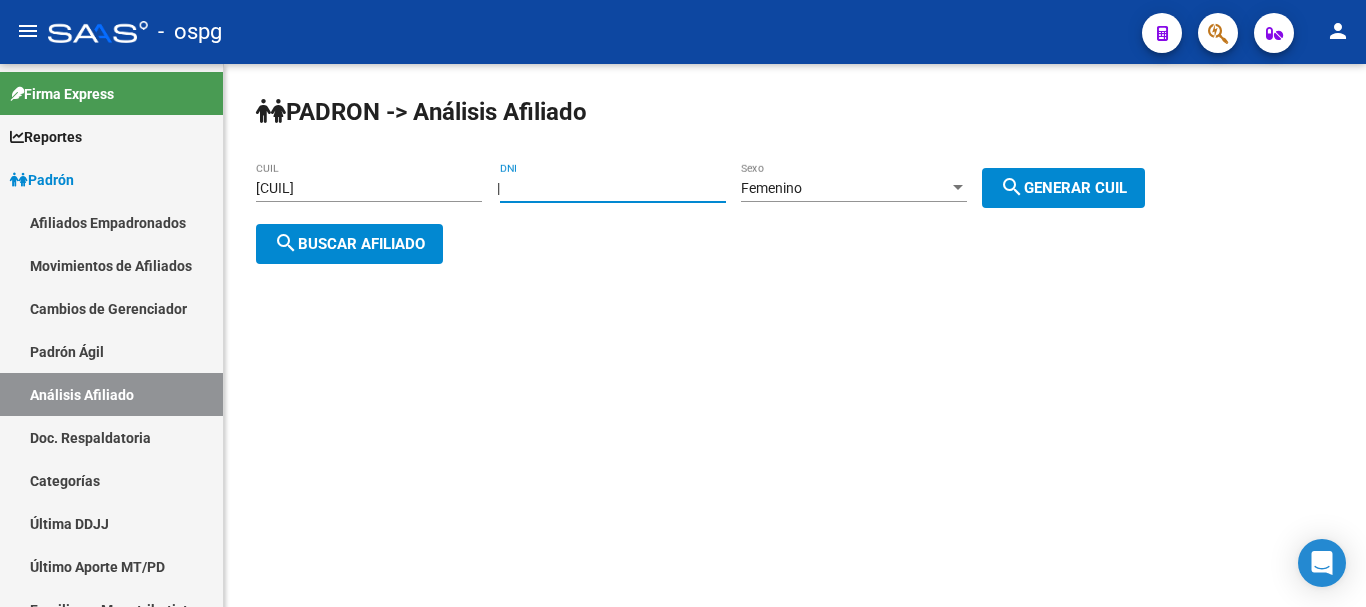 drag, startPoint x: 637, startPoint y: 187, endPoint x: 464, endPoint y: 191, distance: 173.04623 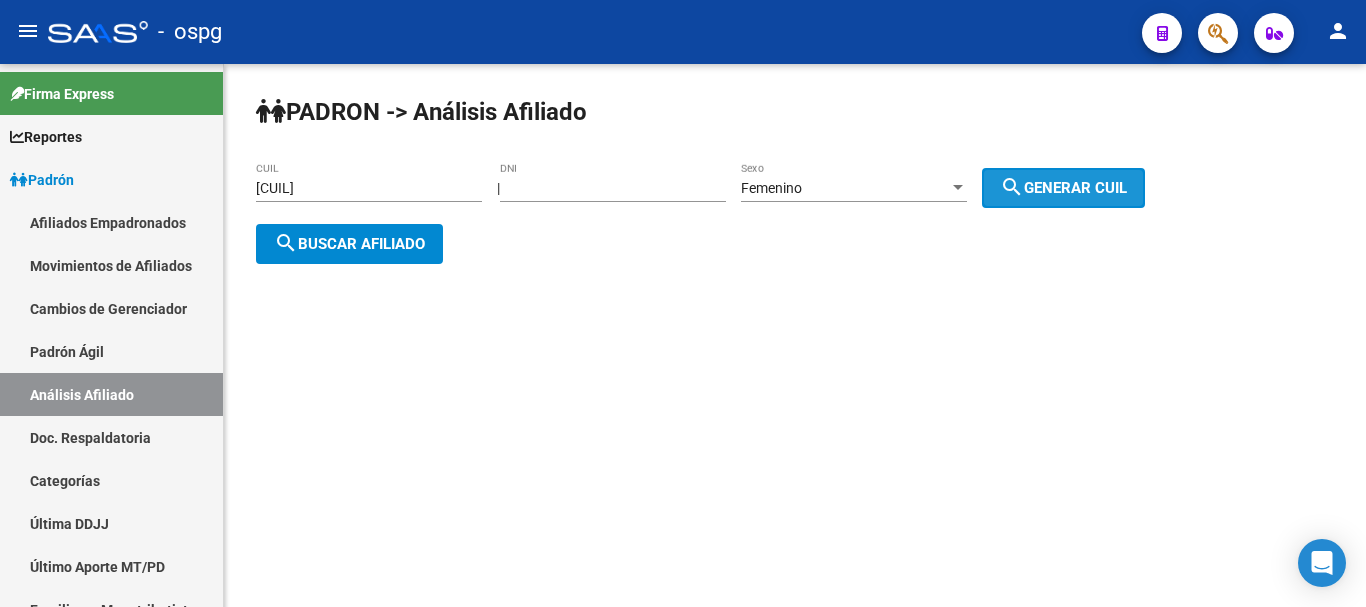 drag, startPoint x: 1147, startPoint y: 175, endPoint x: 1084, endPoint y: 186, distance: 63.953106 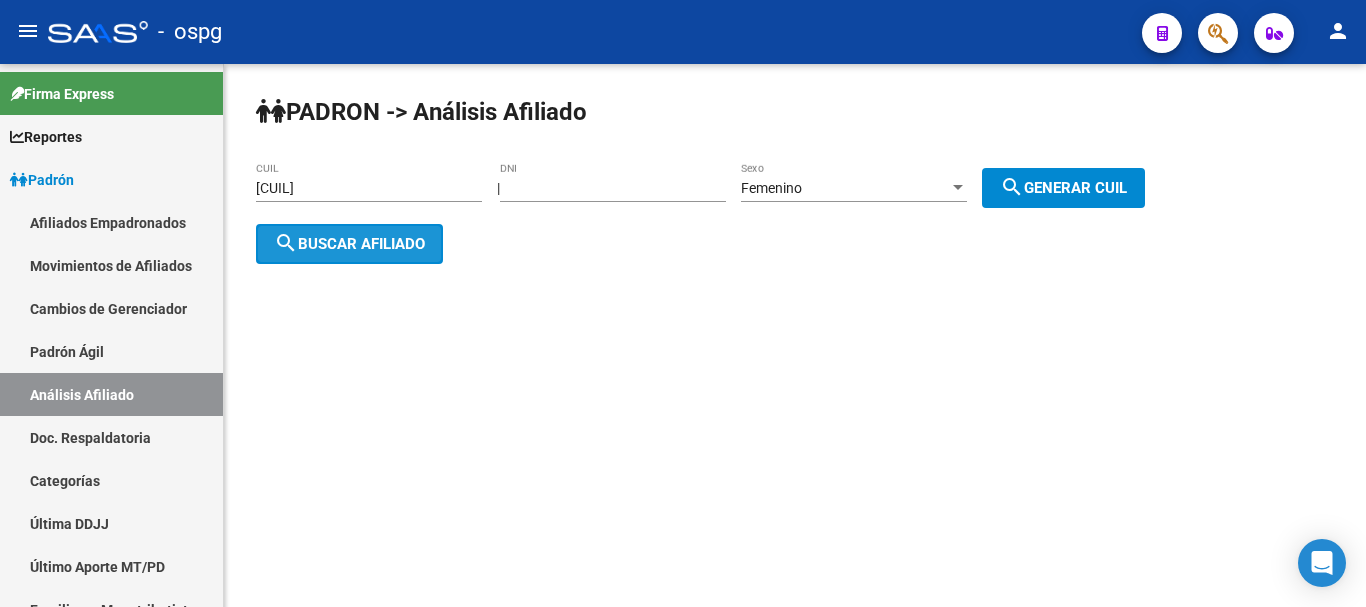 click on "search  Buscar afiliado" 